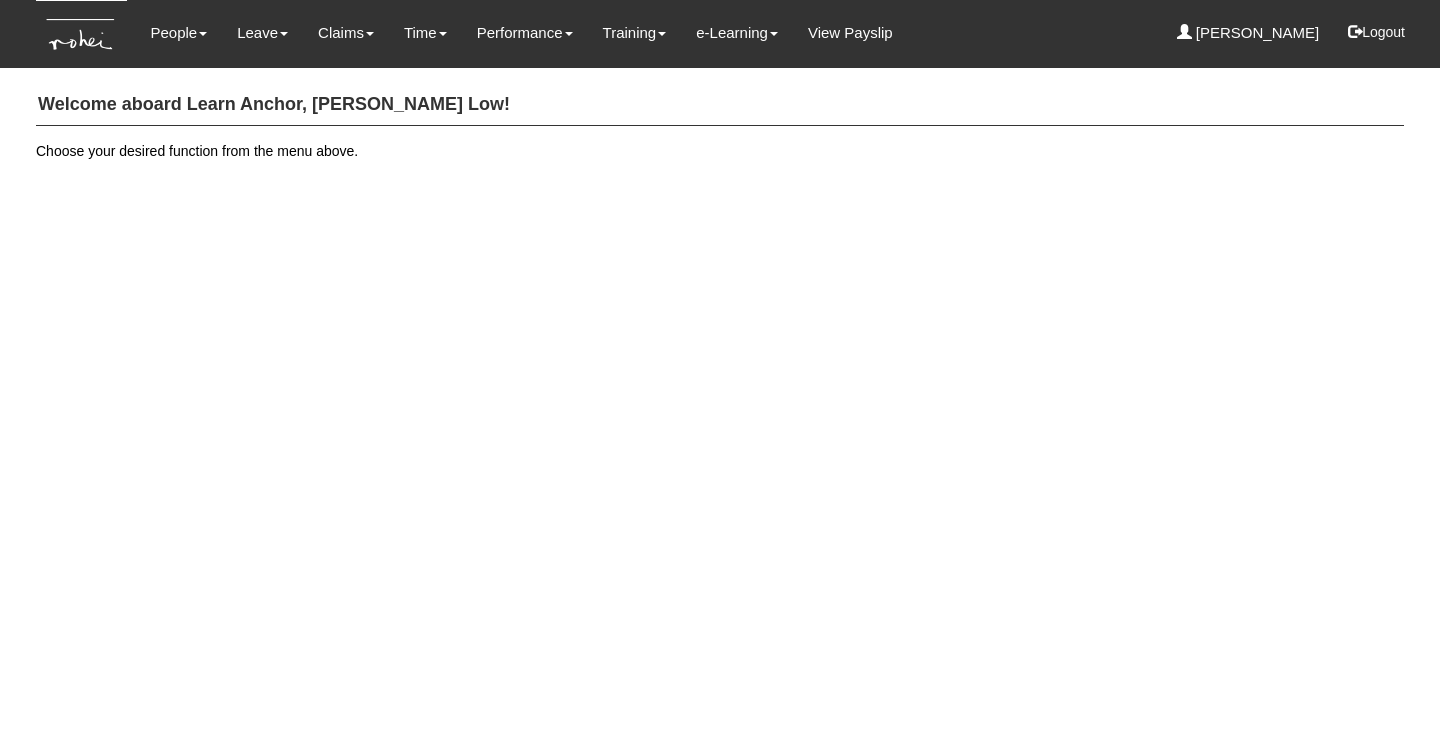 scroll, scrollTop: 0, scrollLeft: 0, axis: both 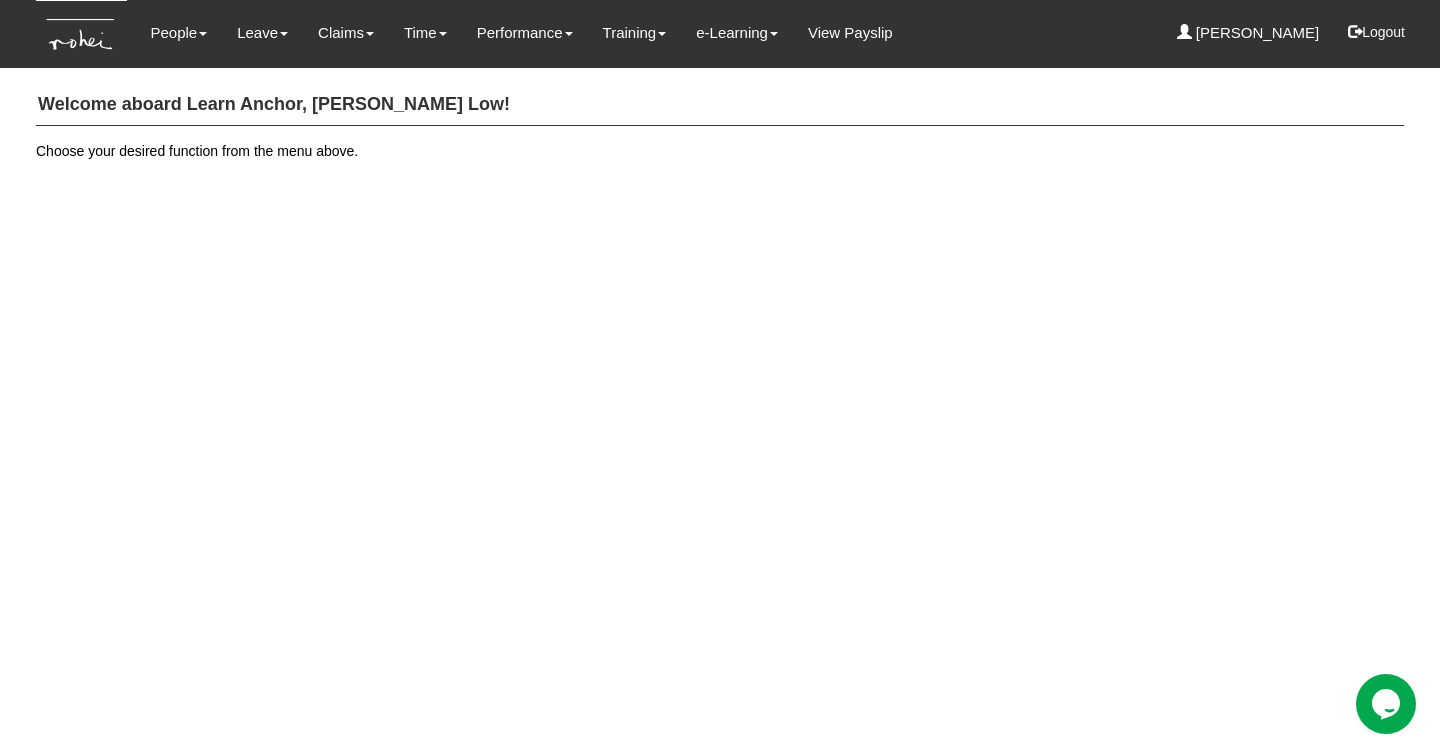 click on "Toggle navigation
People
Personal Information
Staff  Directory
Leave
Apply for Leave
Approve Leave Leave Forecast Claims" at bounding box center [720, 95] 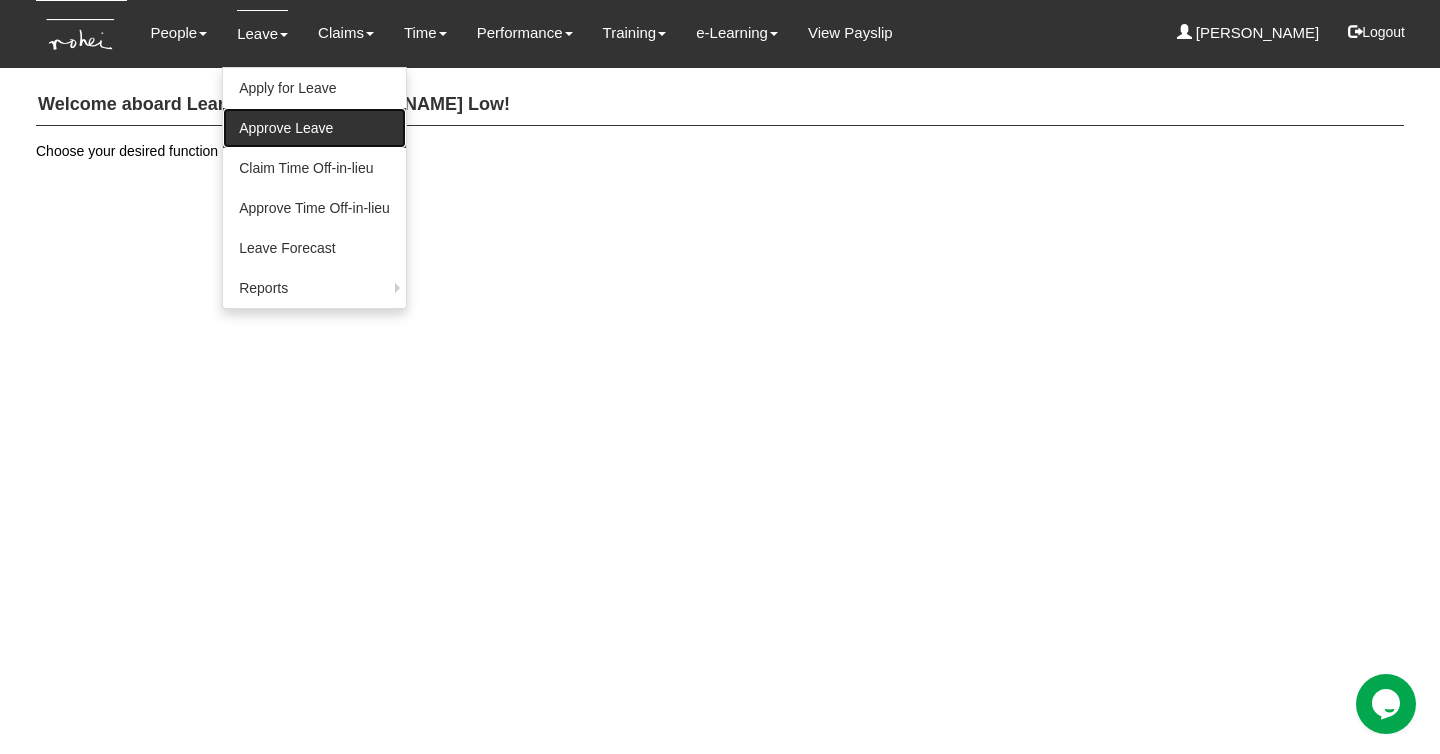 click on "Approve Leave" at bounding box center [314, 128] 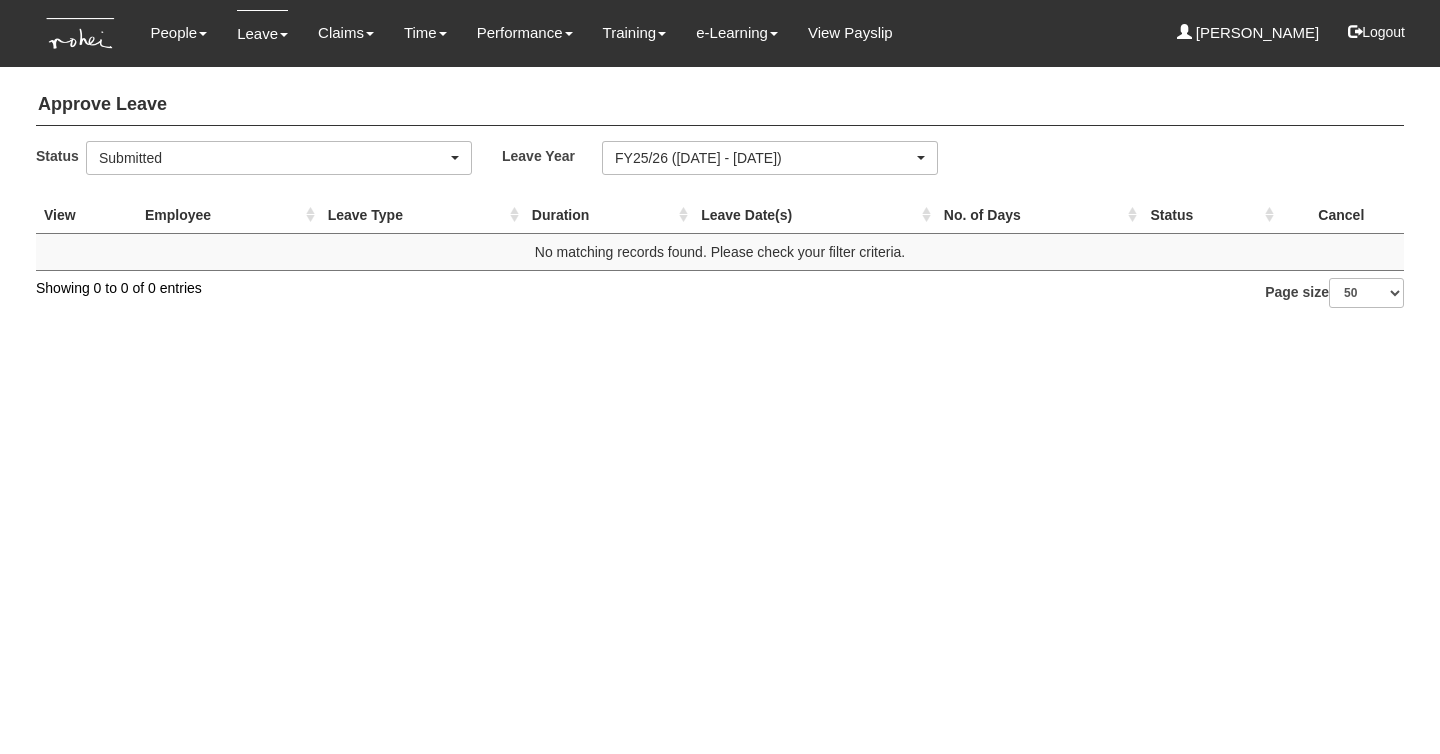select on "50" 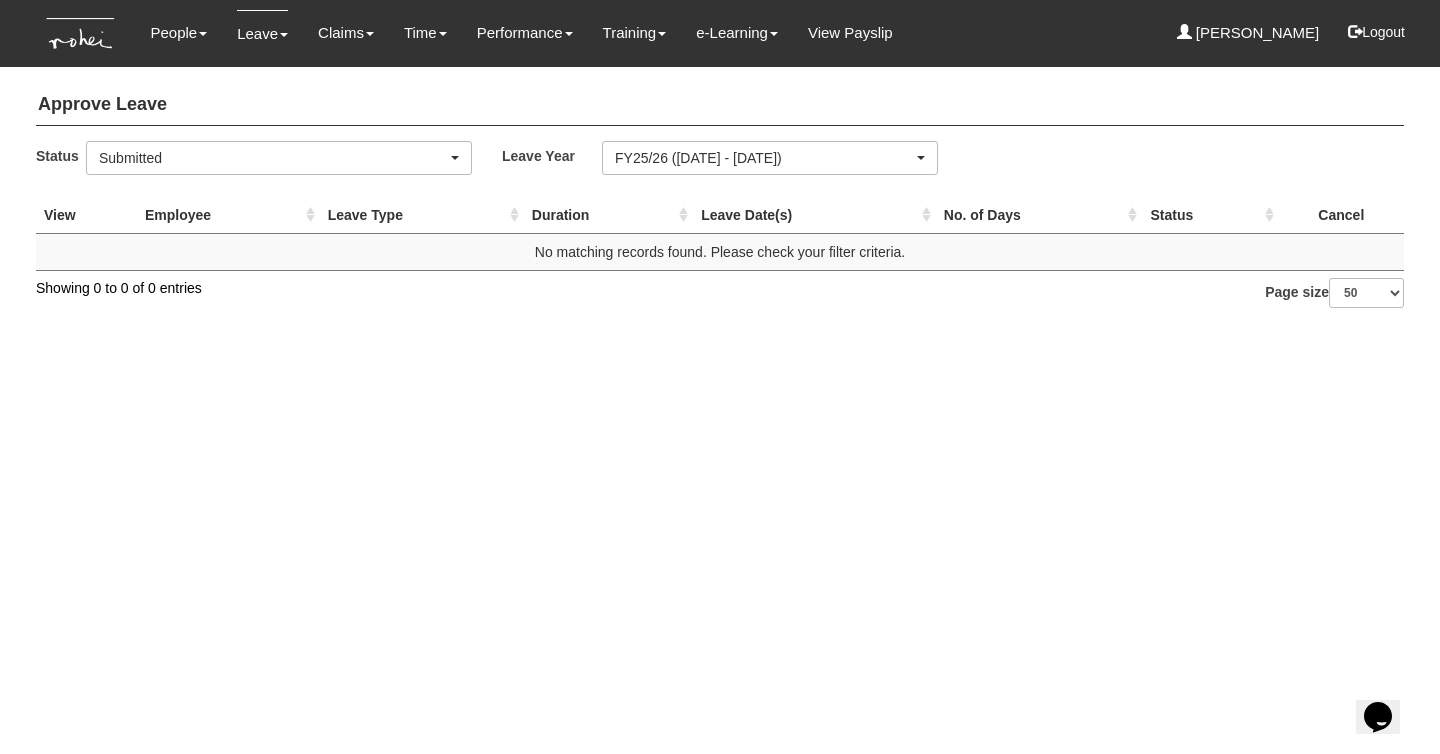 scroll, scrollTop: 0, scrollLeft: 0, axis: both 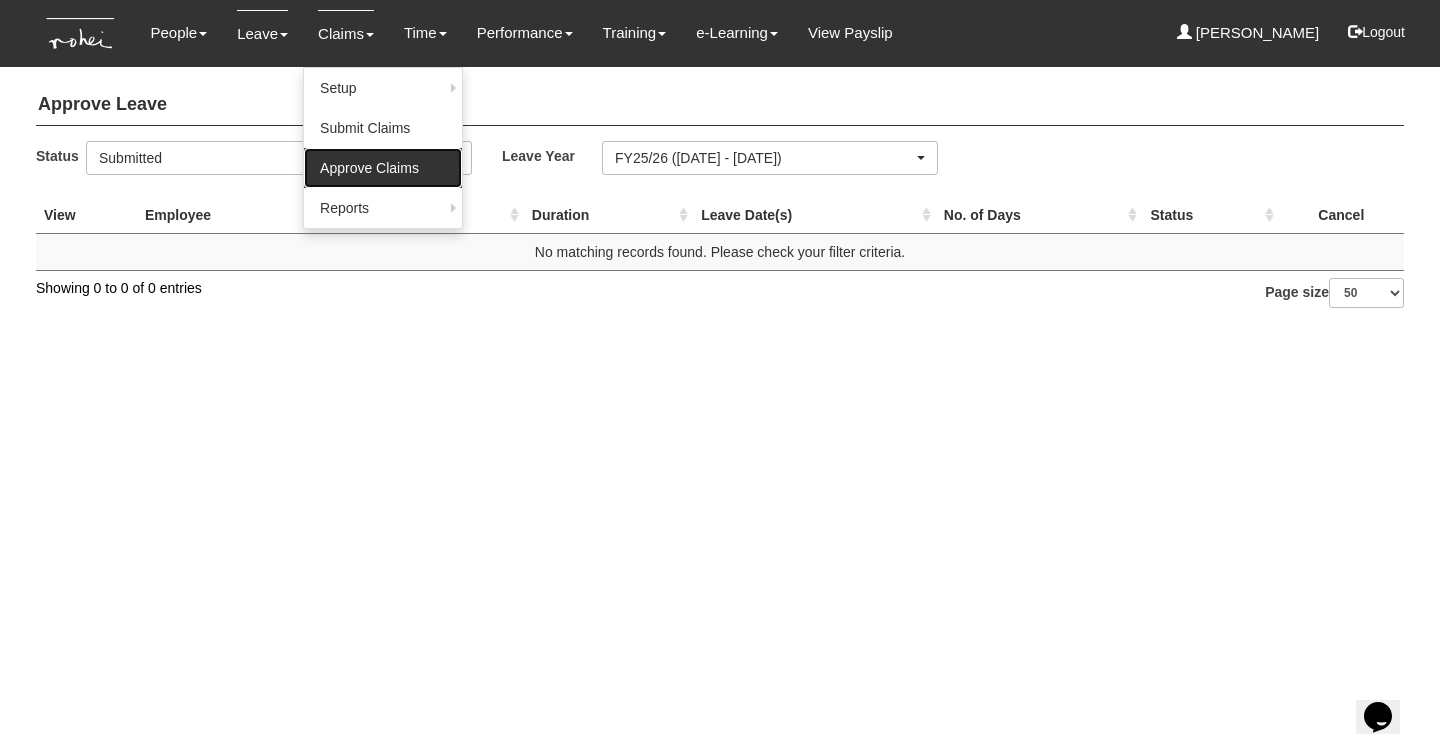 click on "Approve Claims" at bounding box center (383, 168) 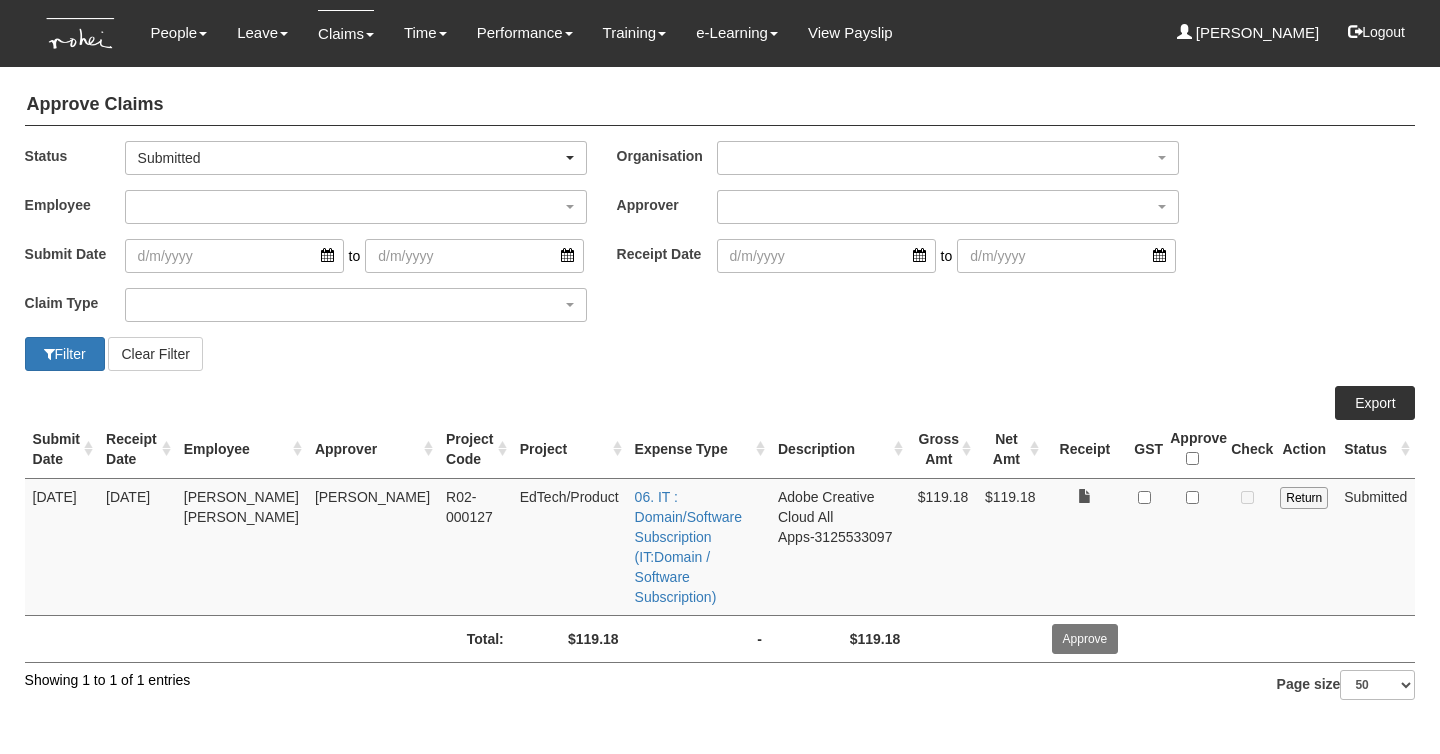 select on "50" 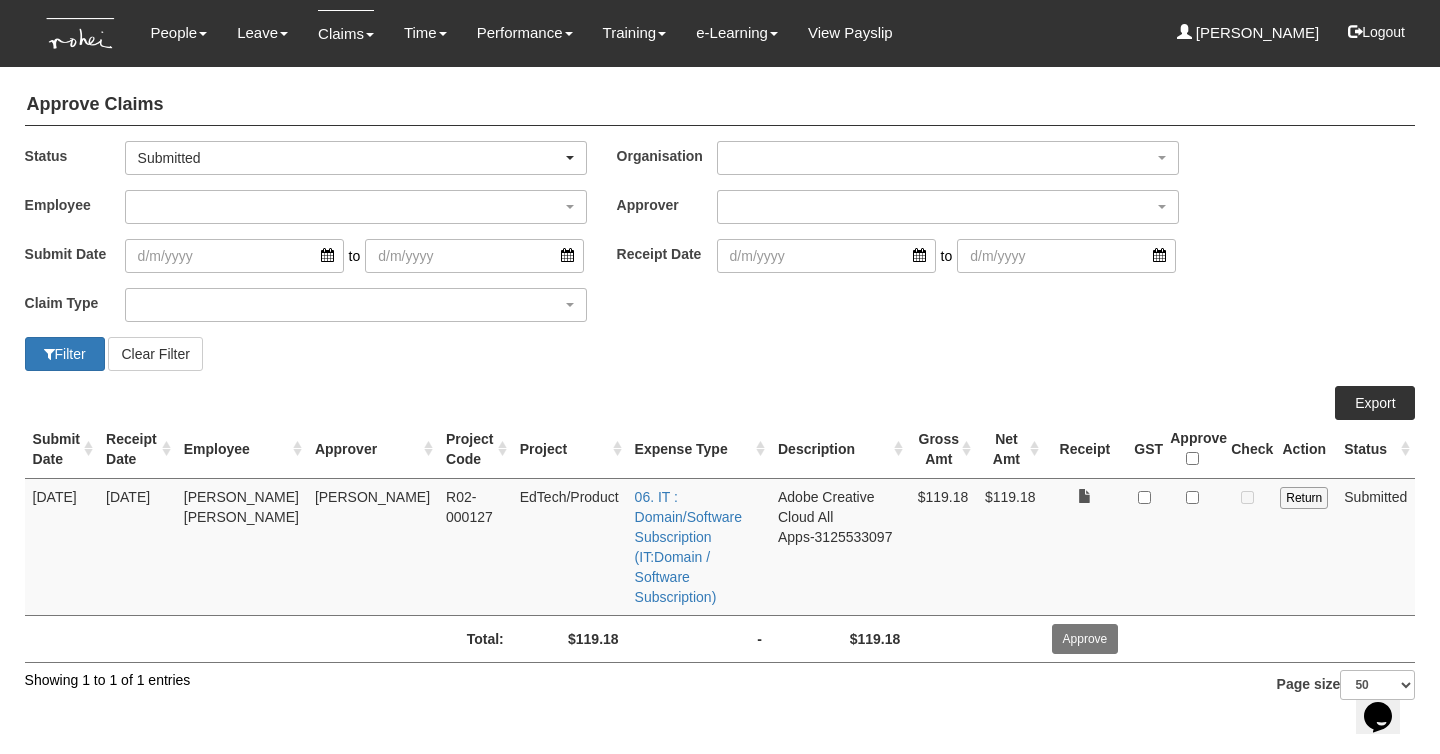 scroll, scrollTop: 0, scrollLeft: 0, axis: both 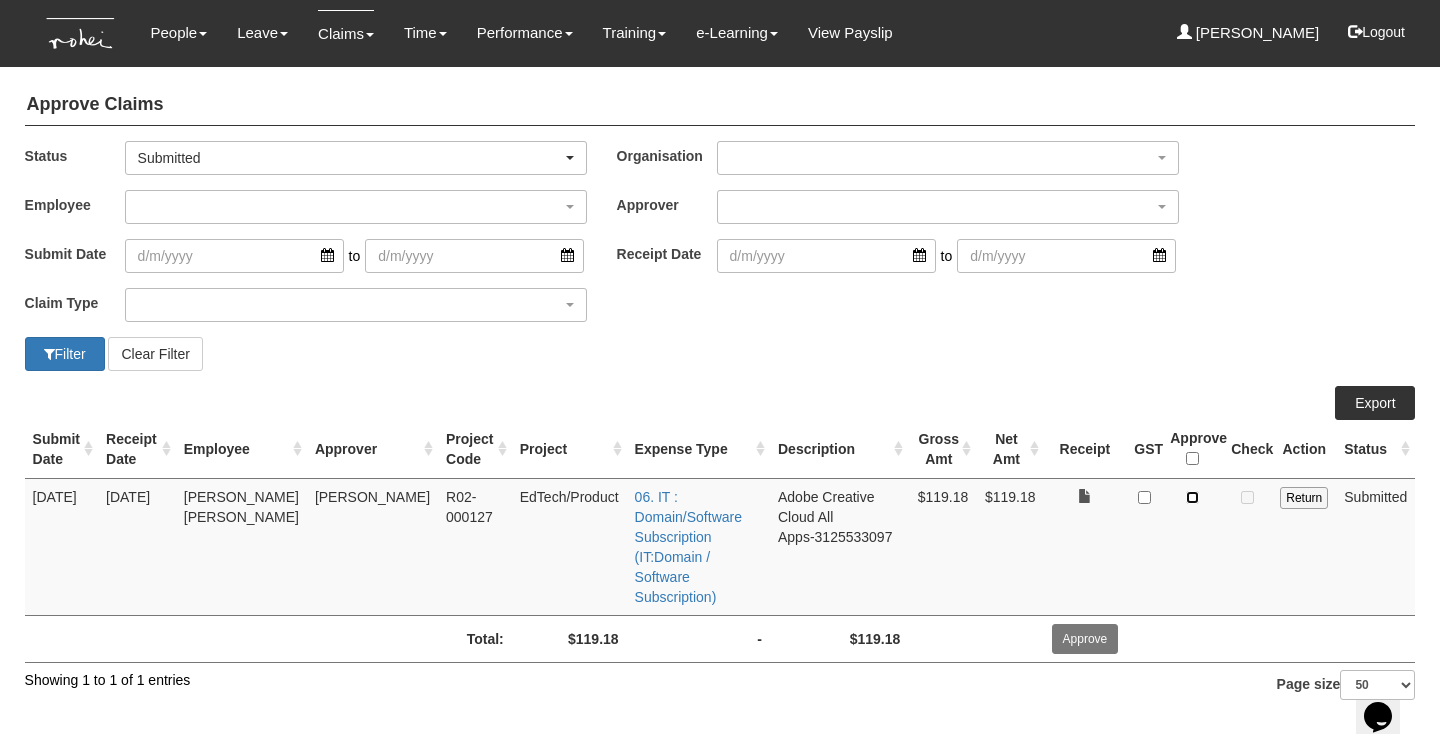 click at bounding box center [1192, 497] 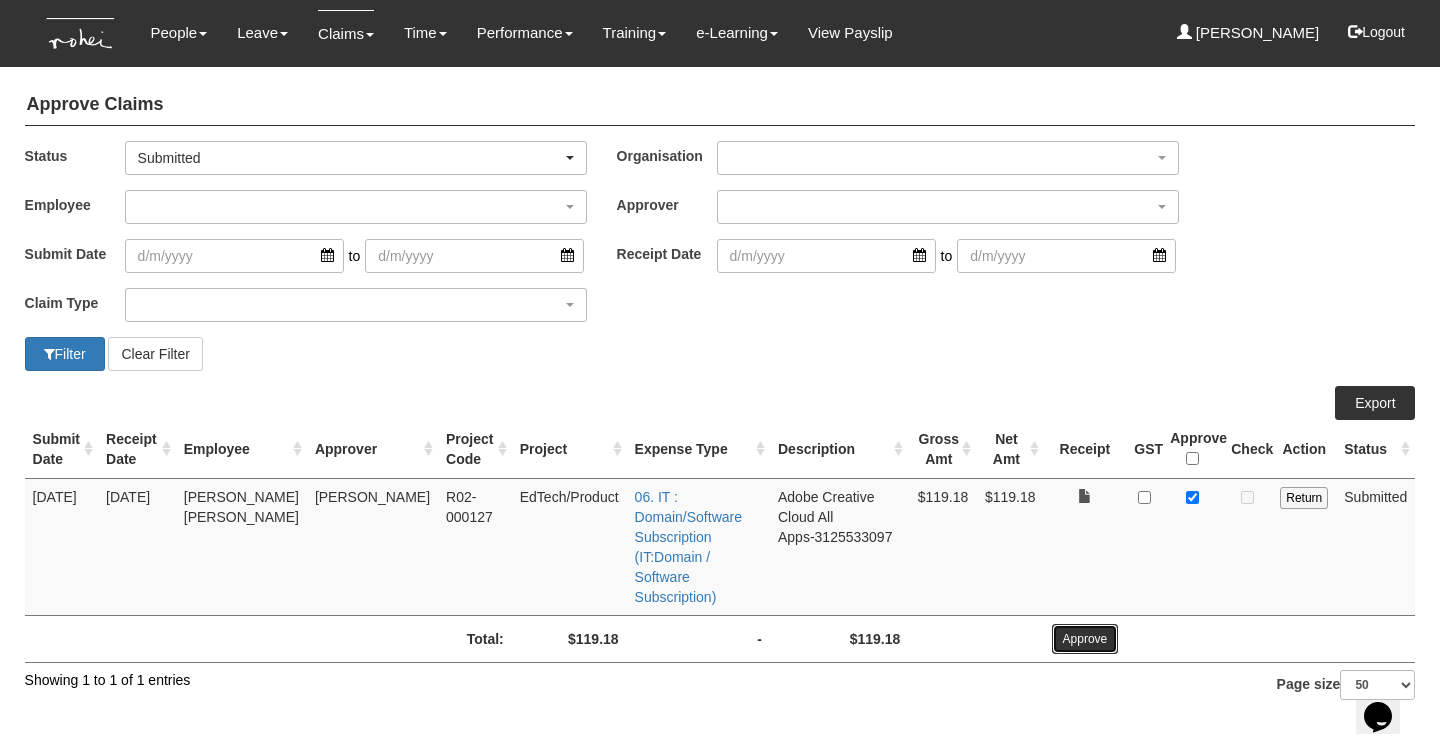 click on "Approve" at bounding box center [1085, 639] 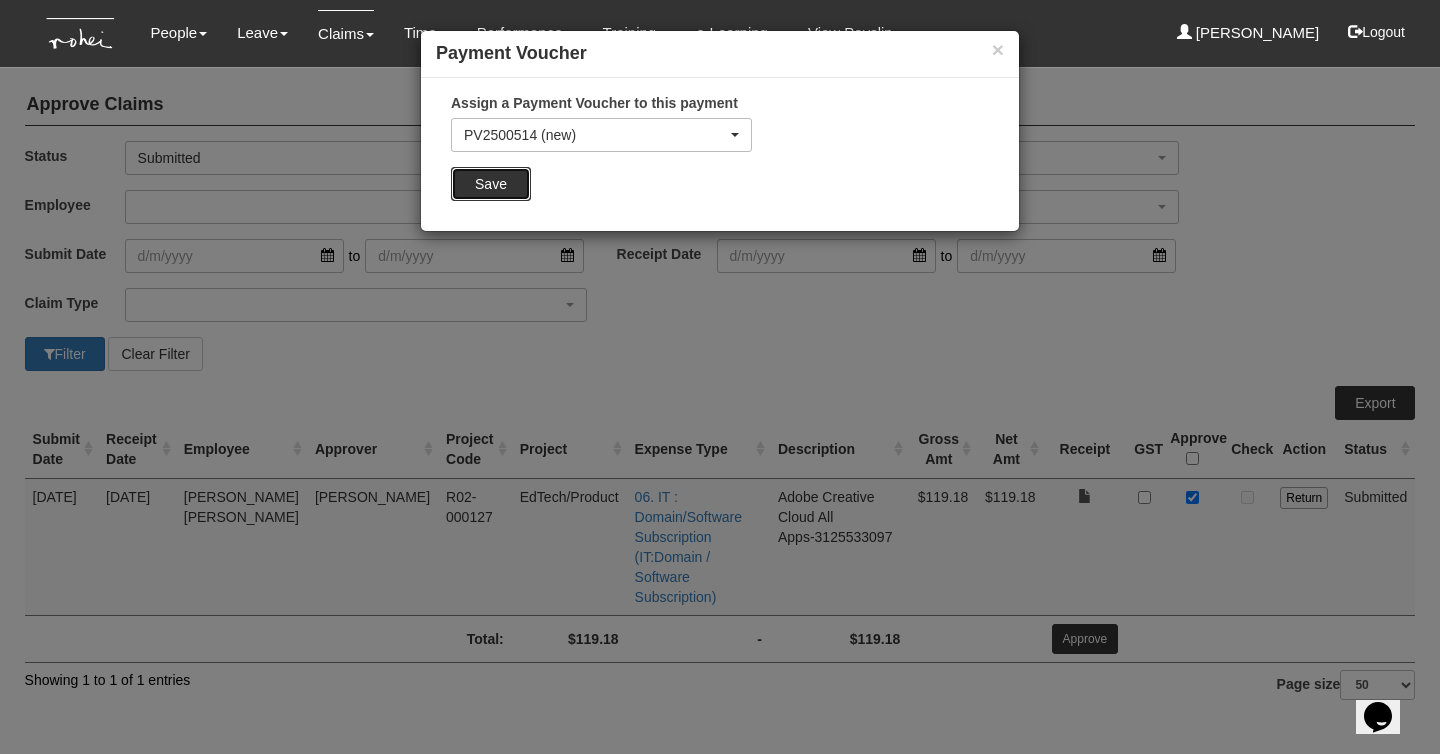 click on "Save" at bounding box center (491, 184) 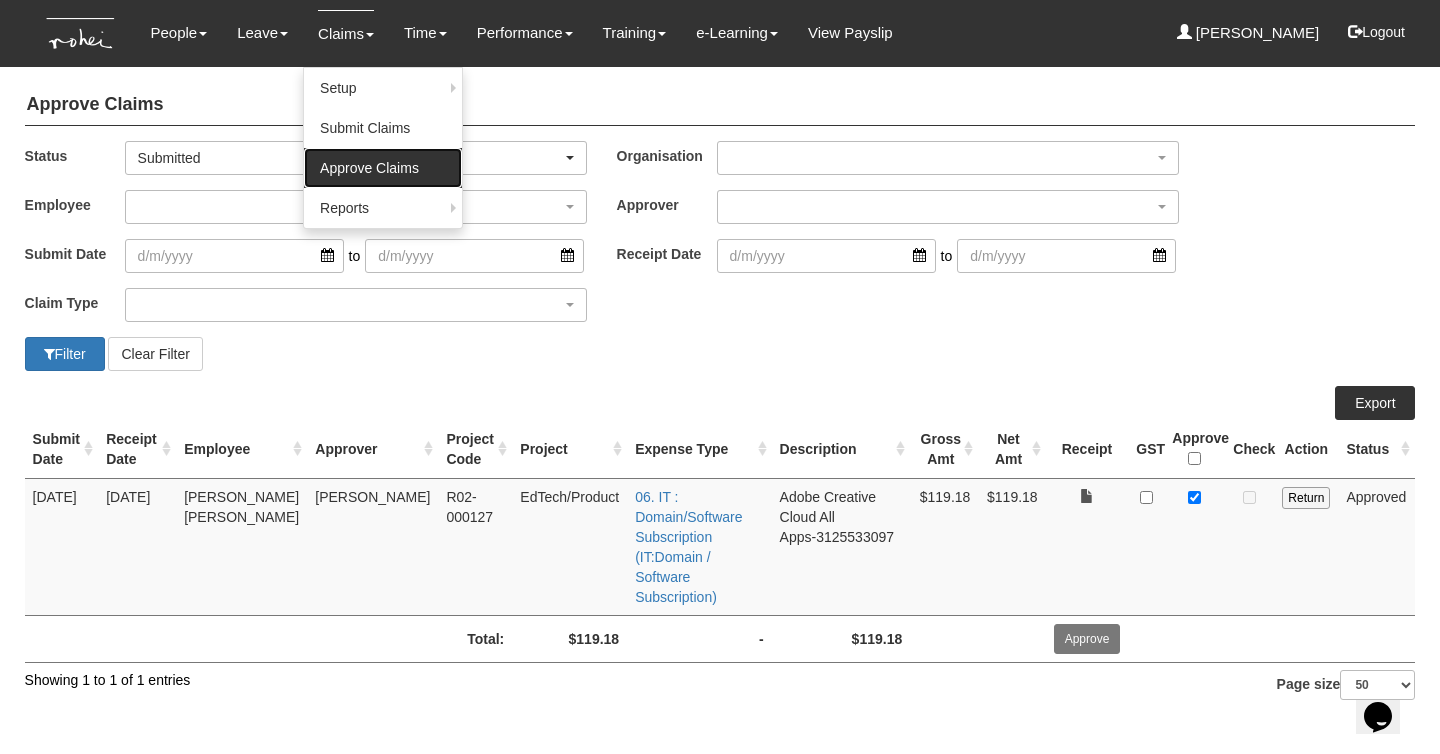 click on "Approve Claims" at bounding box center (383, 168) 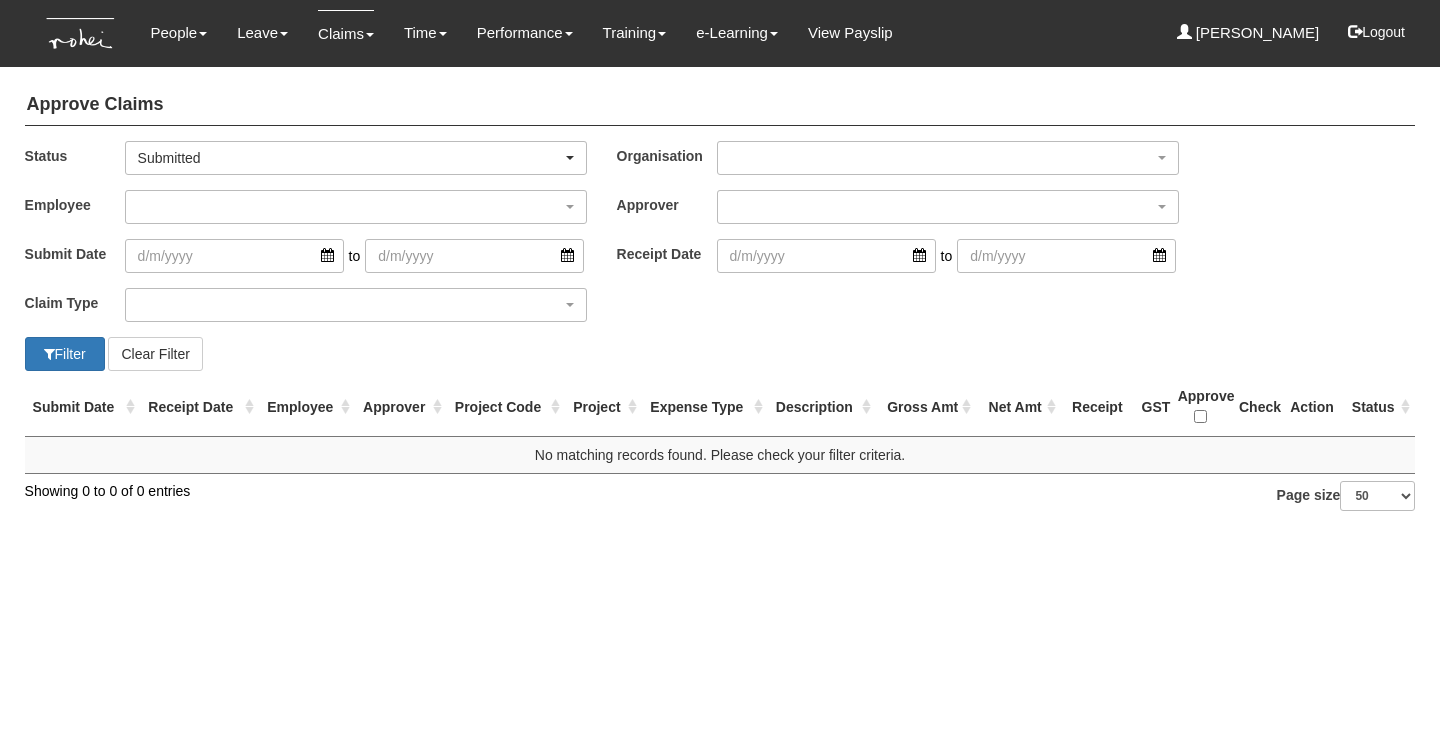 select on "50" 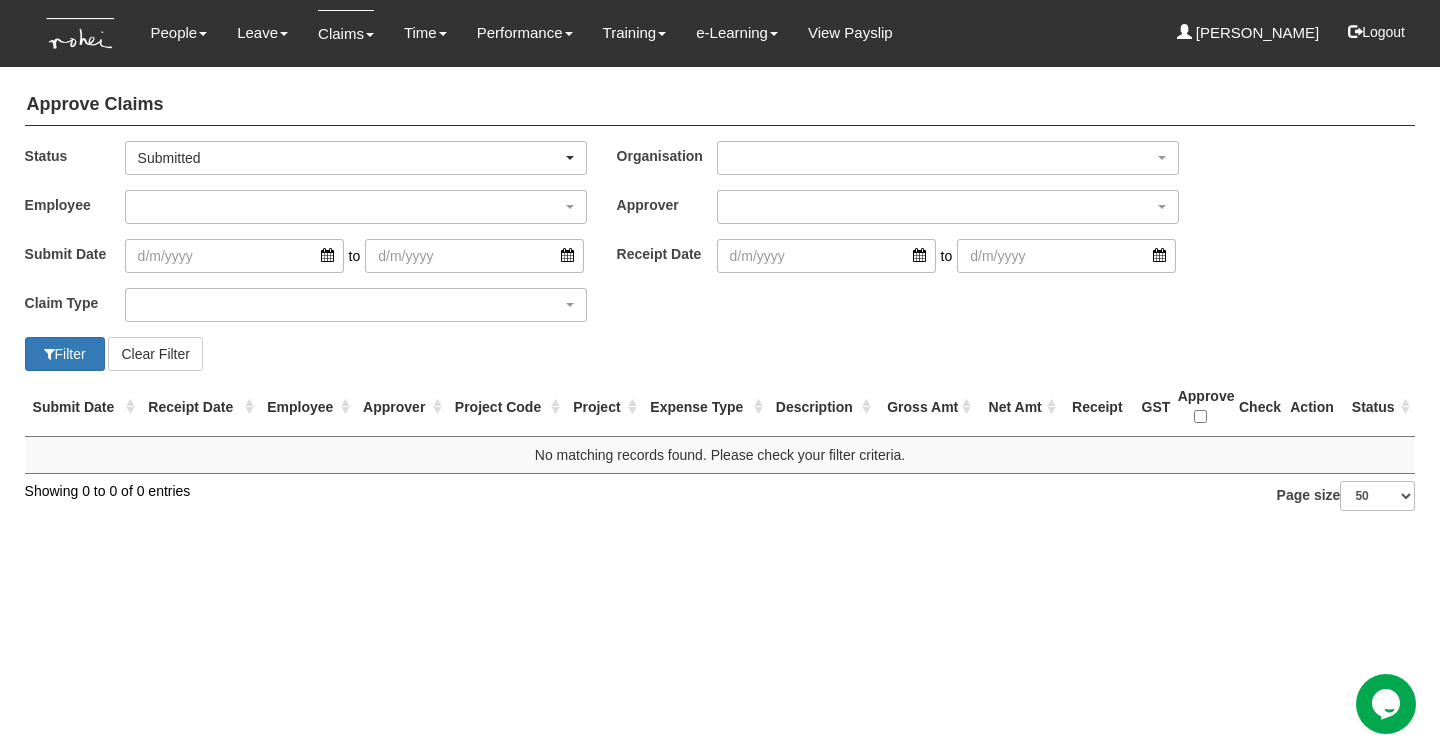 scroll, scrollTop: 0, scrollLeft: 0, axis: both 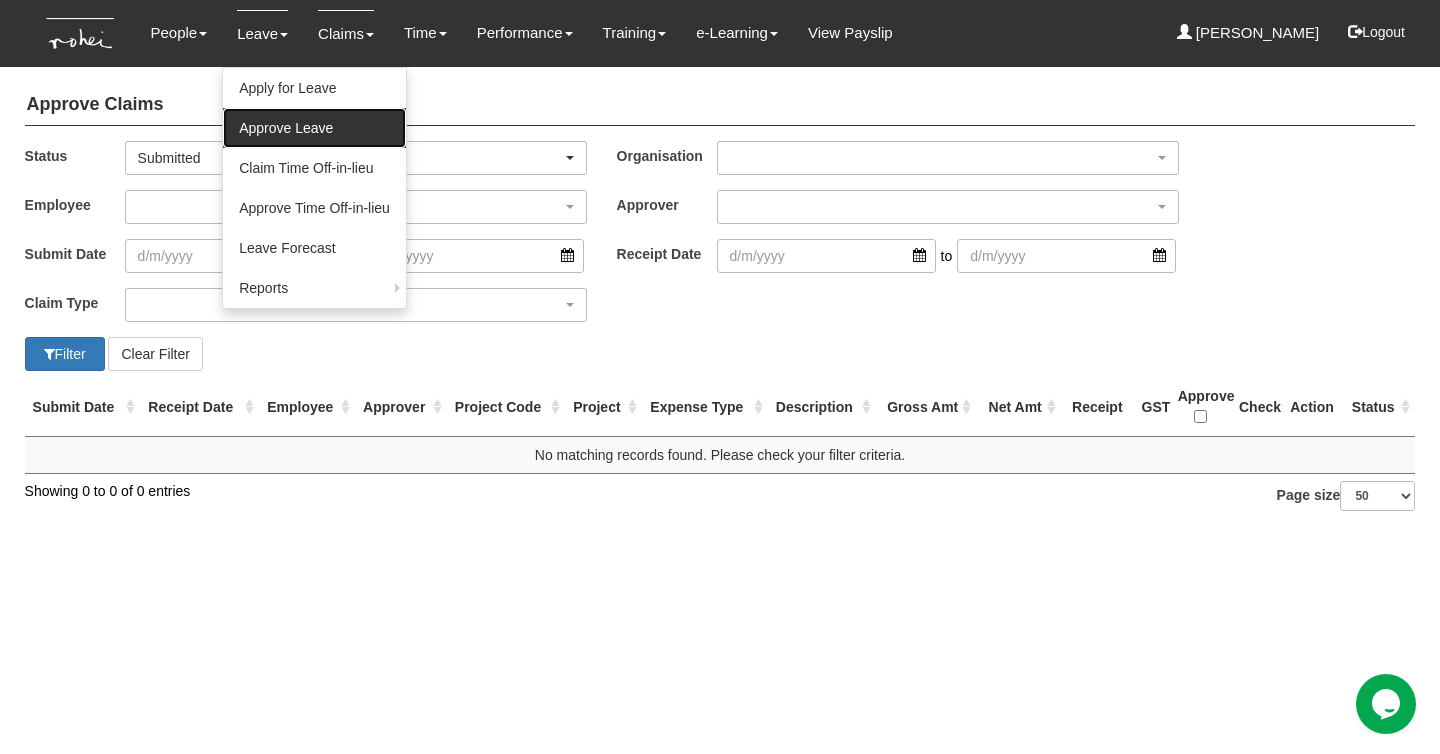 click on "Approve Leave" at bounding box center (314, 128) 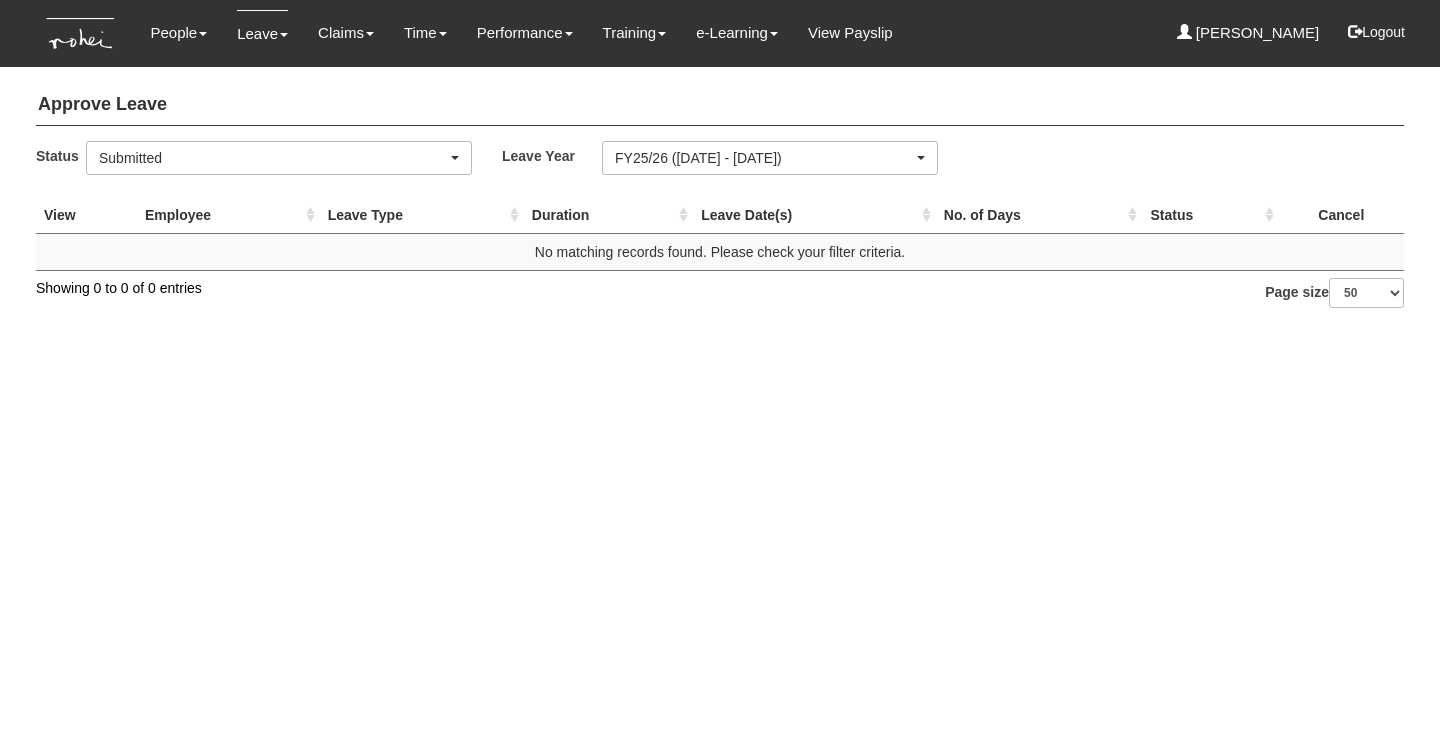 select on "50" 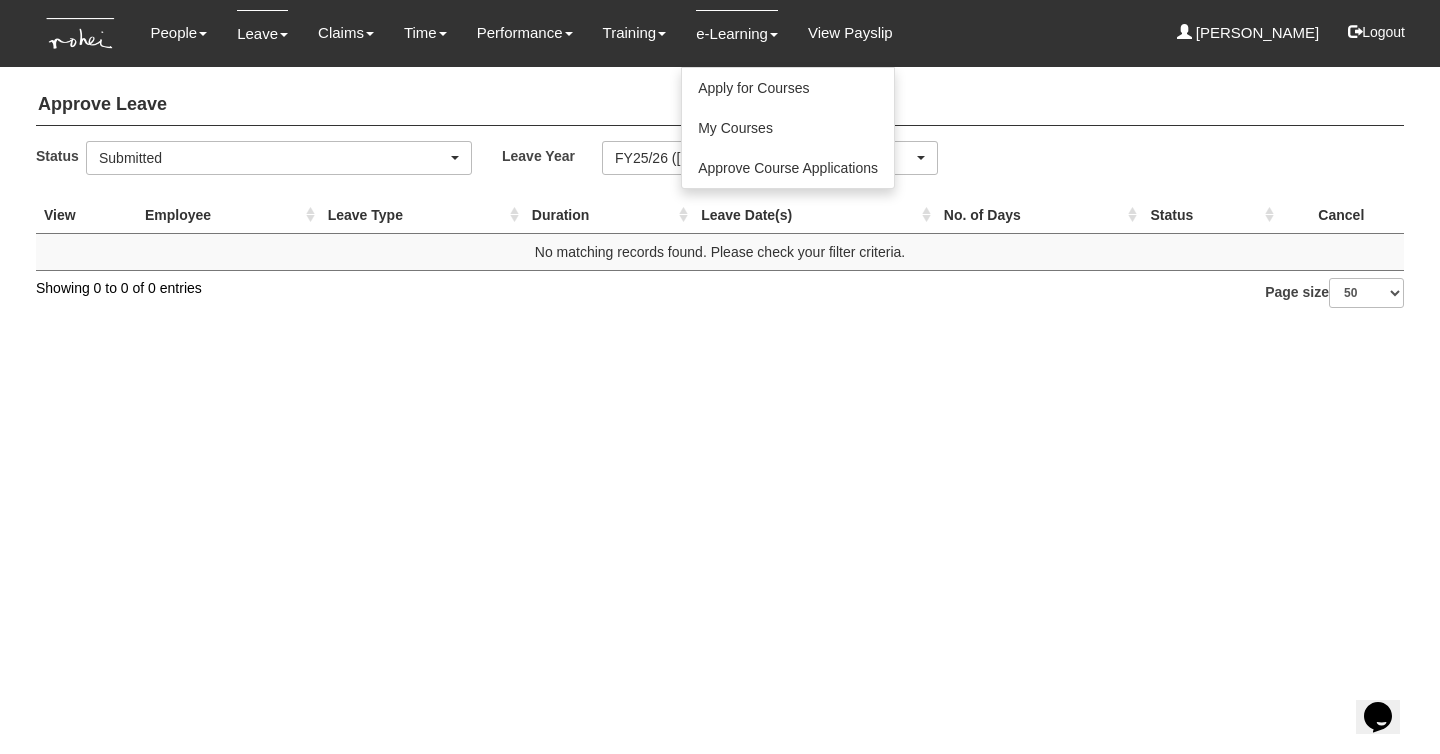 scroll, scrollTop: 0, scrollLeft: 0, axis: both 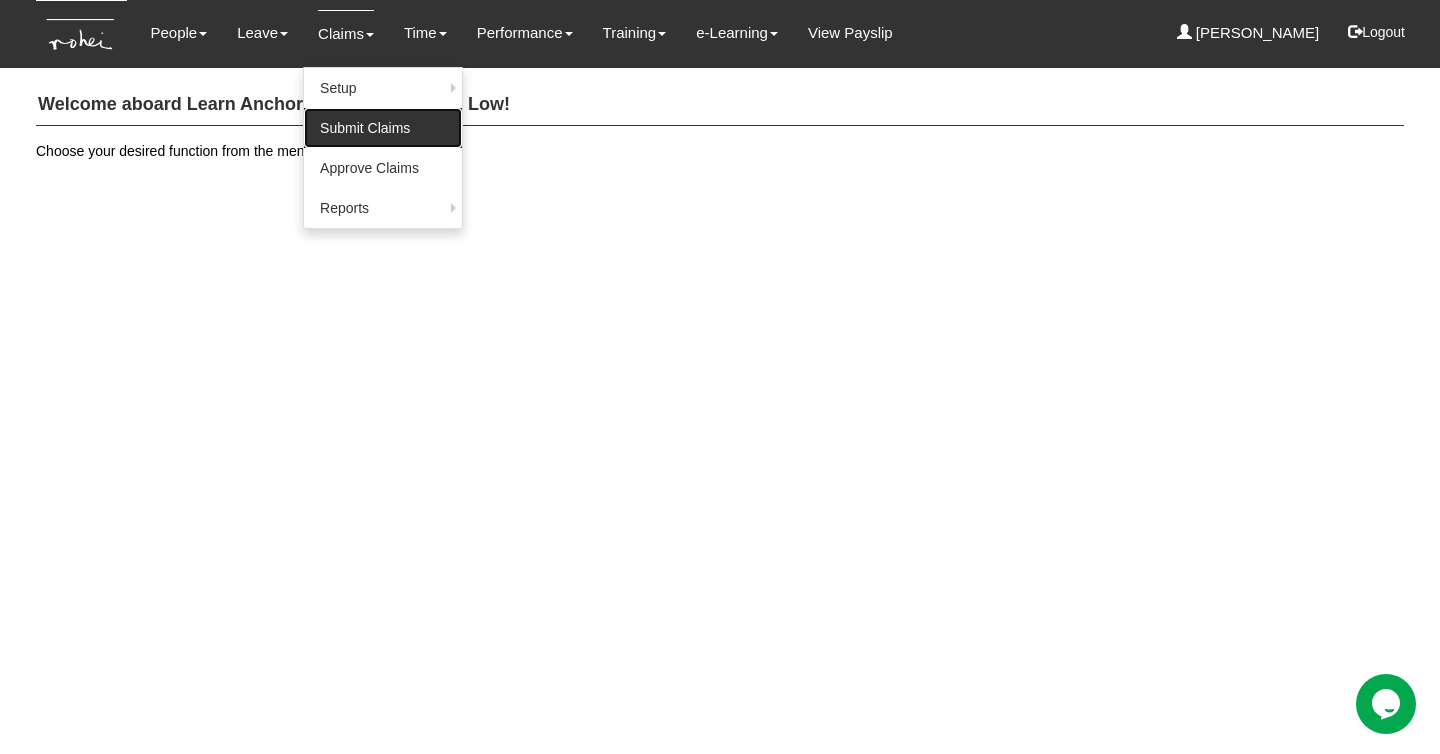click on "Submit Claims" at bounding box center (383, 128) 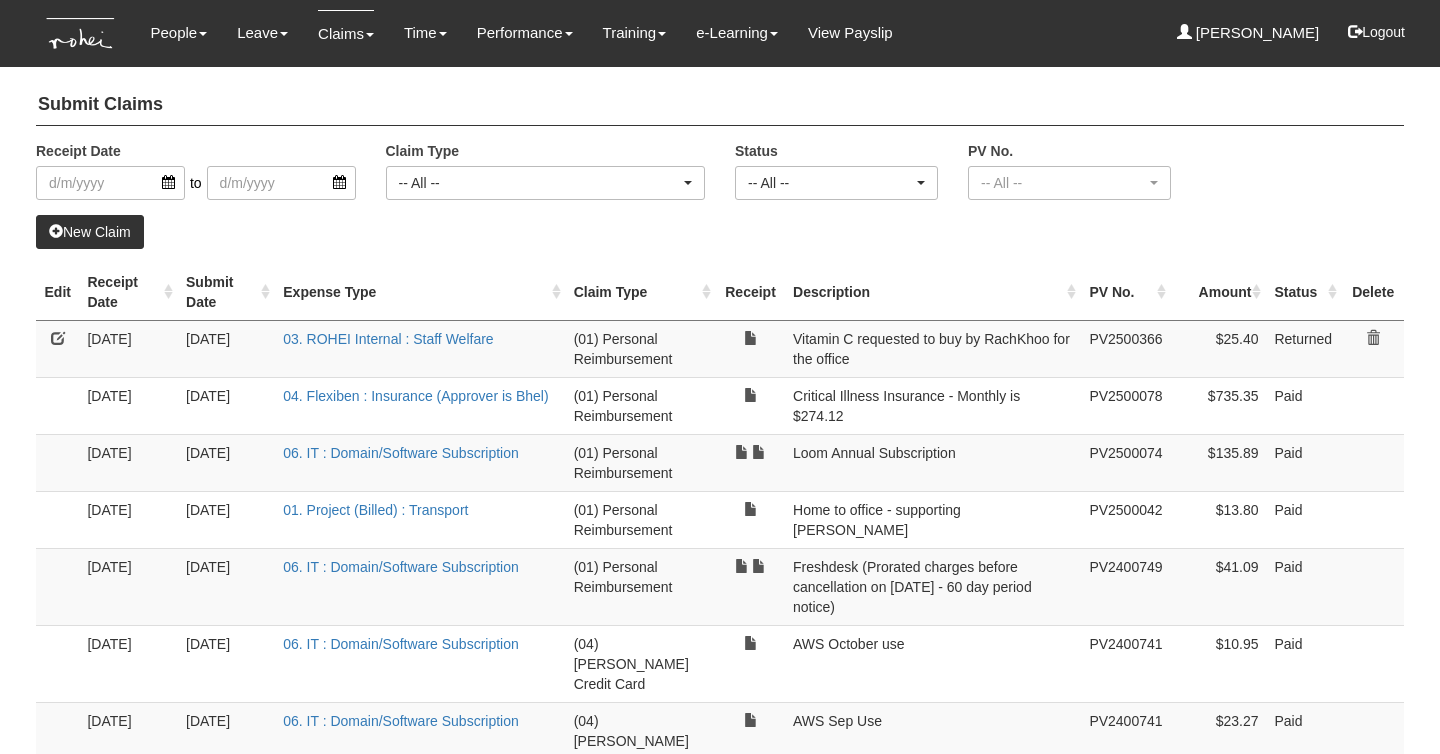 select on "50" 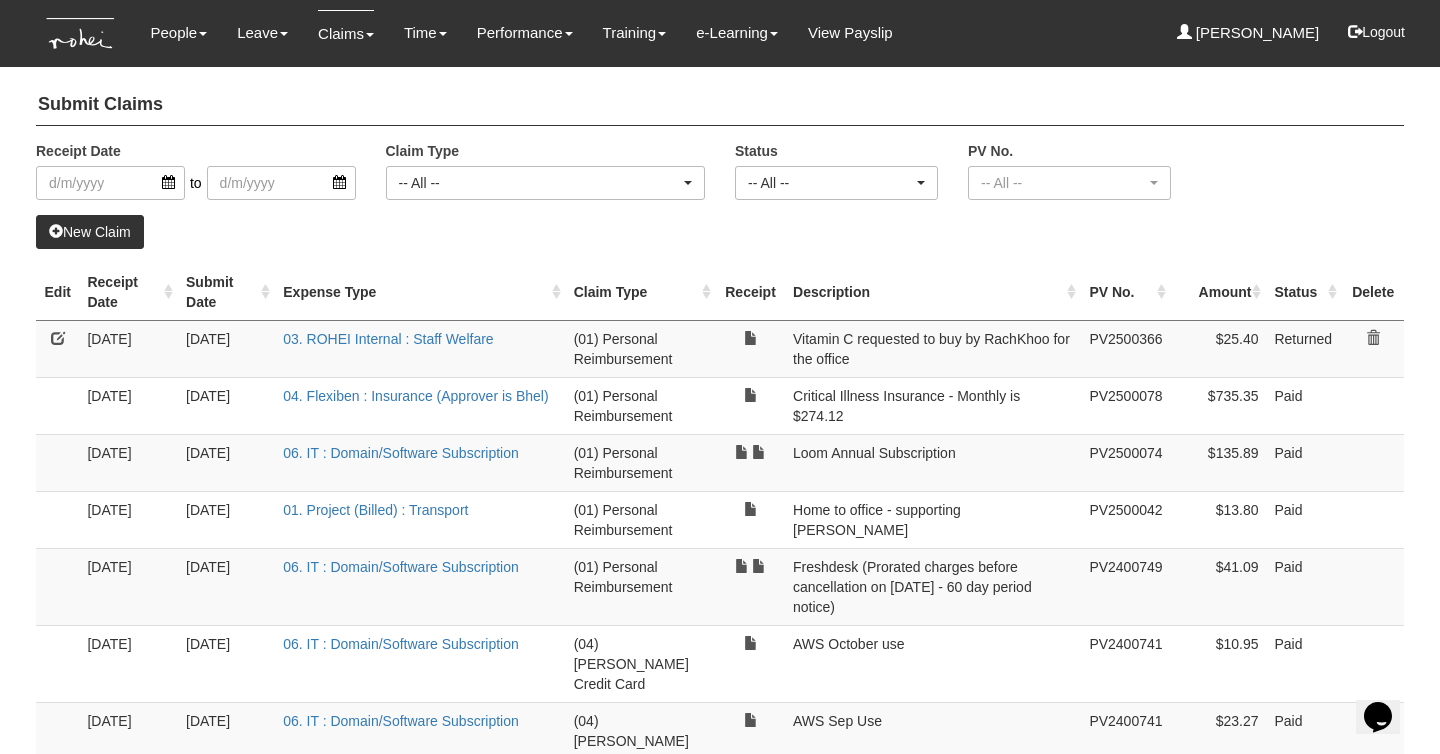 scroll, scrollTop: 0, scrollLeft: 0, axis: both 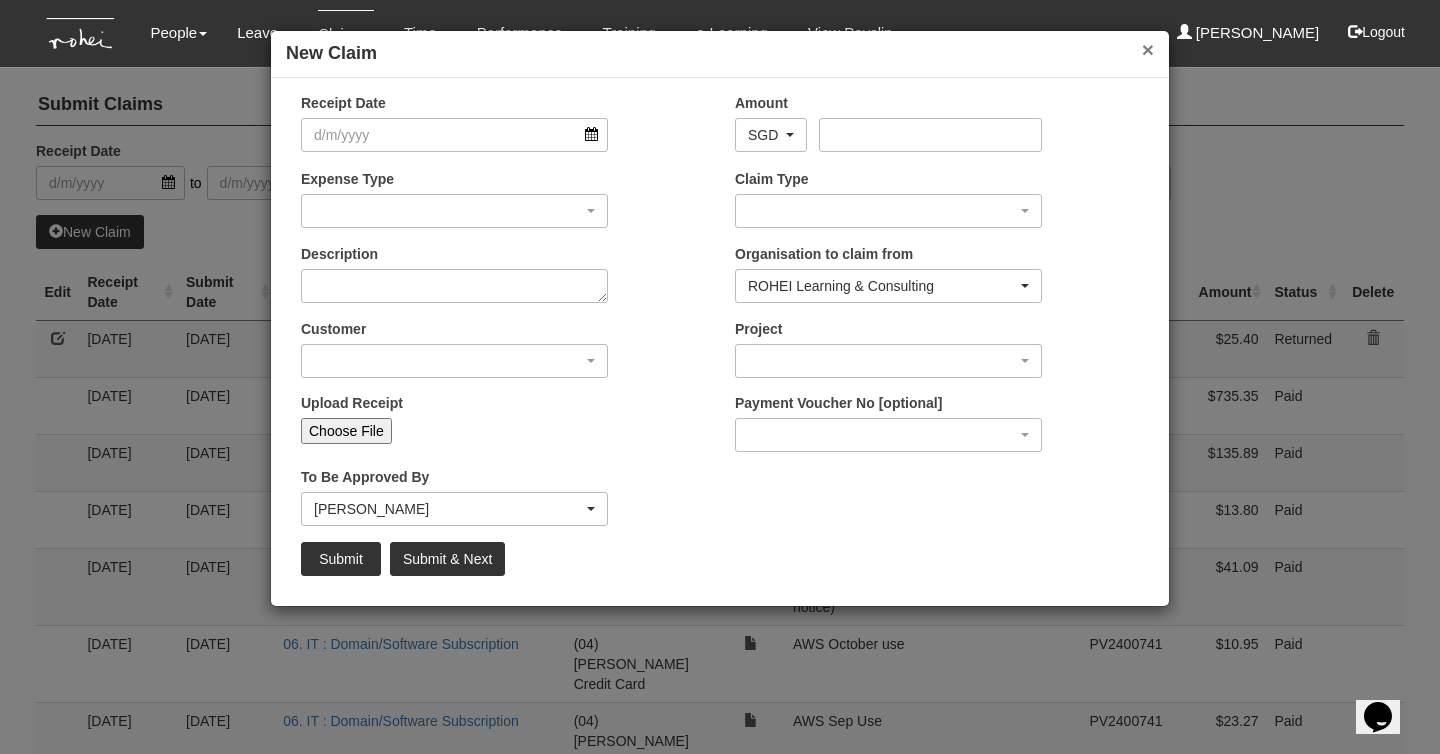 click on "×" at bounding box center (1148, 49) 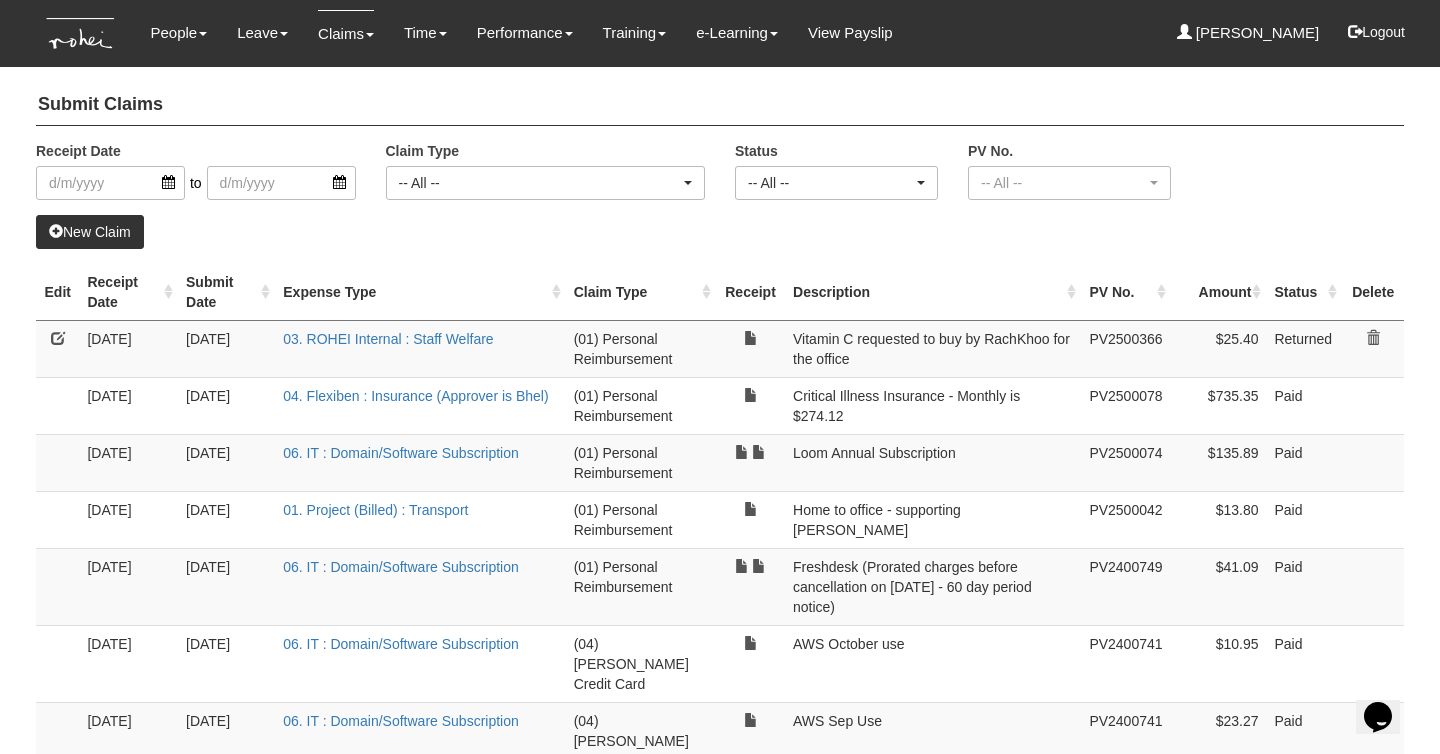 click on "Submit Claims" at bounding box center [720, 105] 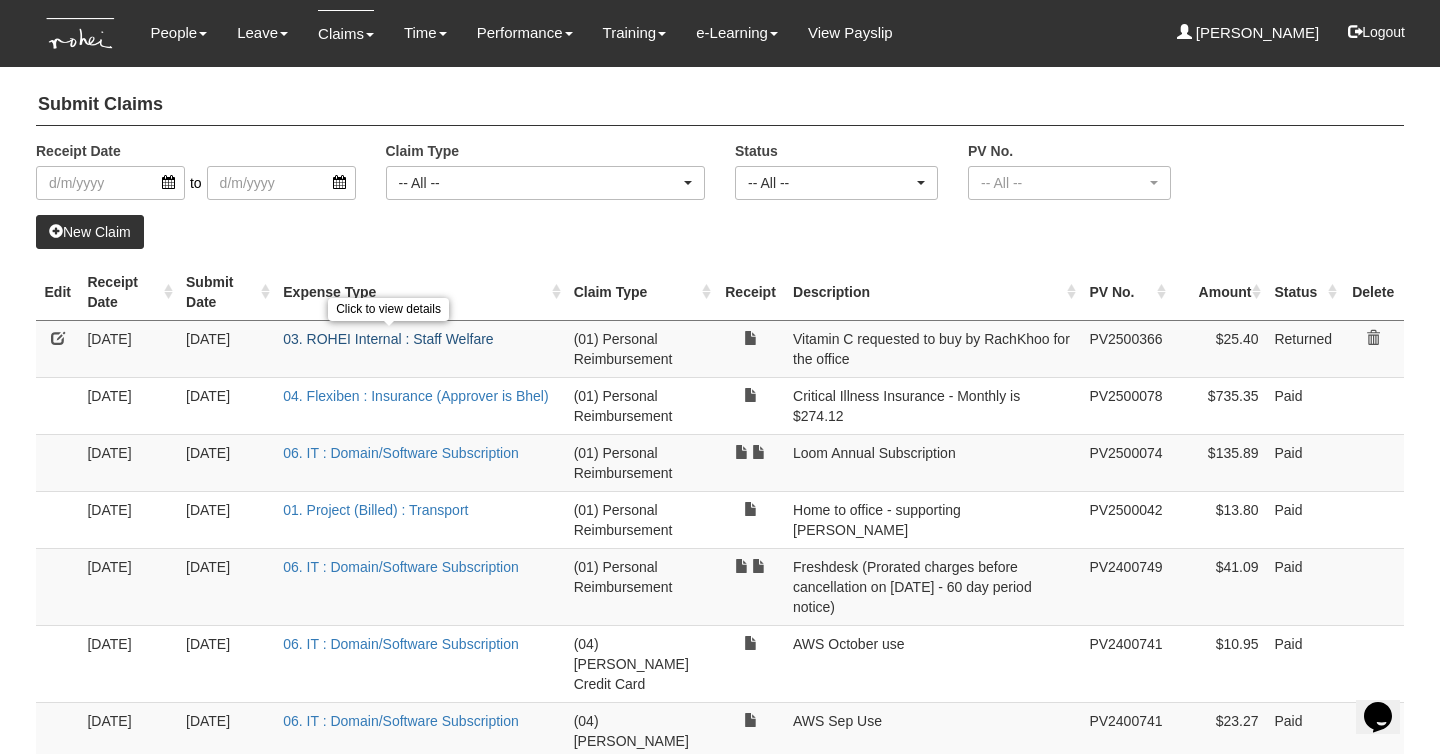click on "03. ROHEI Internal : Staff Welfare" at bounding box center (388, 339) 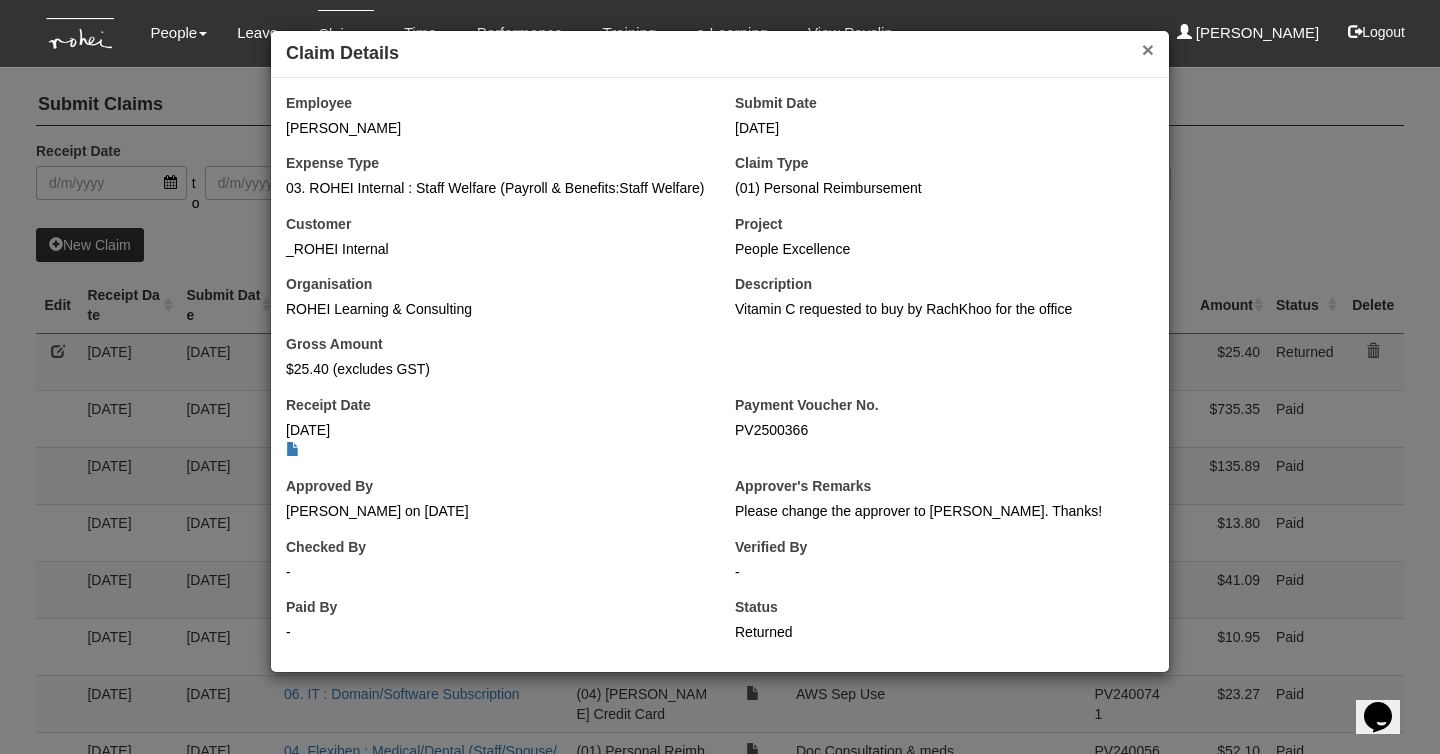 drag, startPoint x: 1143, startPoint y: 48, endPoint x: 665, endPoint y: 111, distance: 482.1338 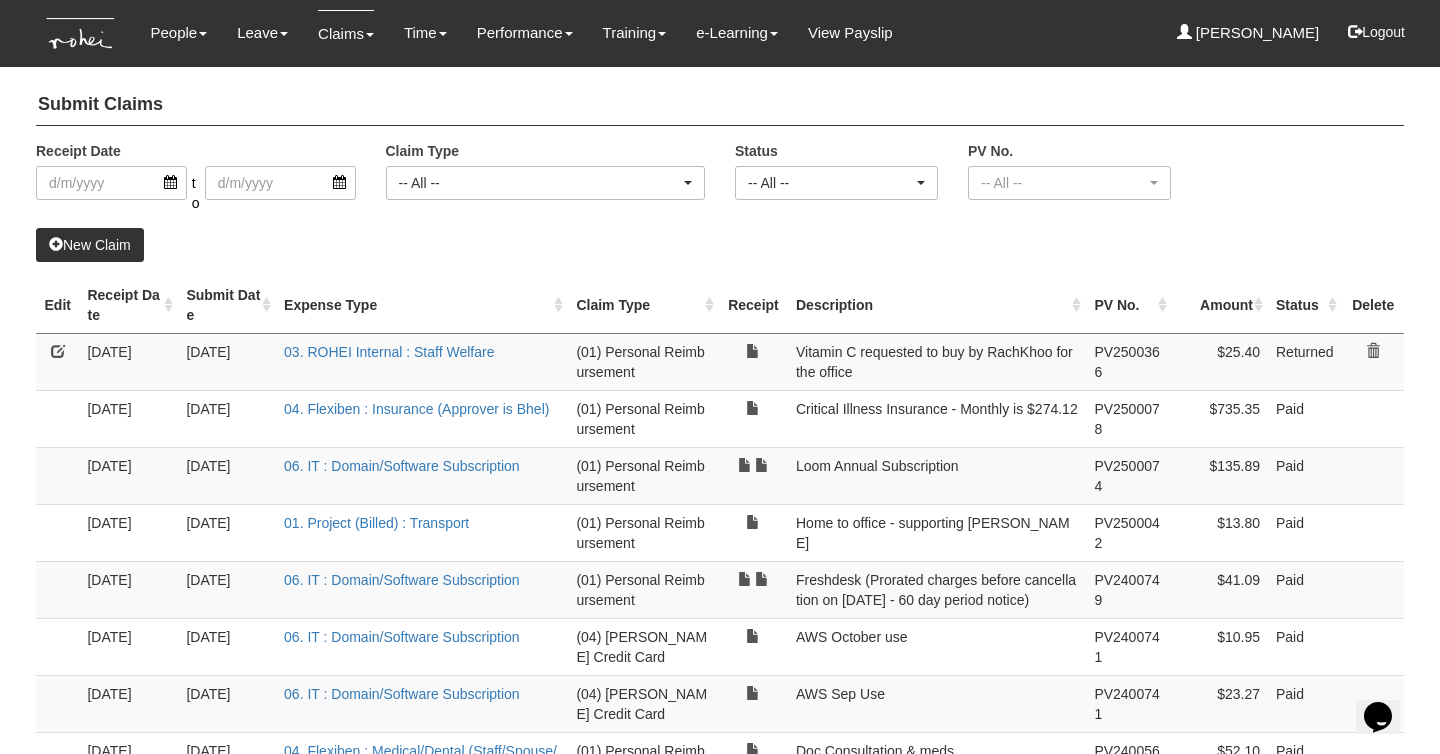 click at bounding box center (58, 351) 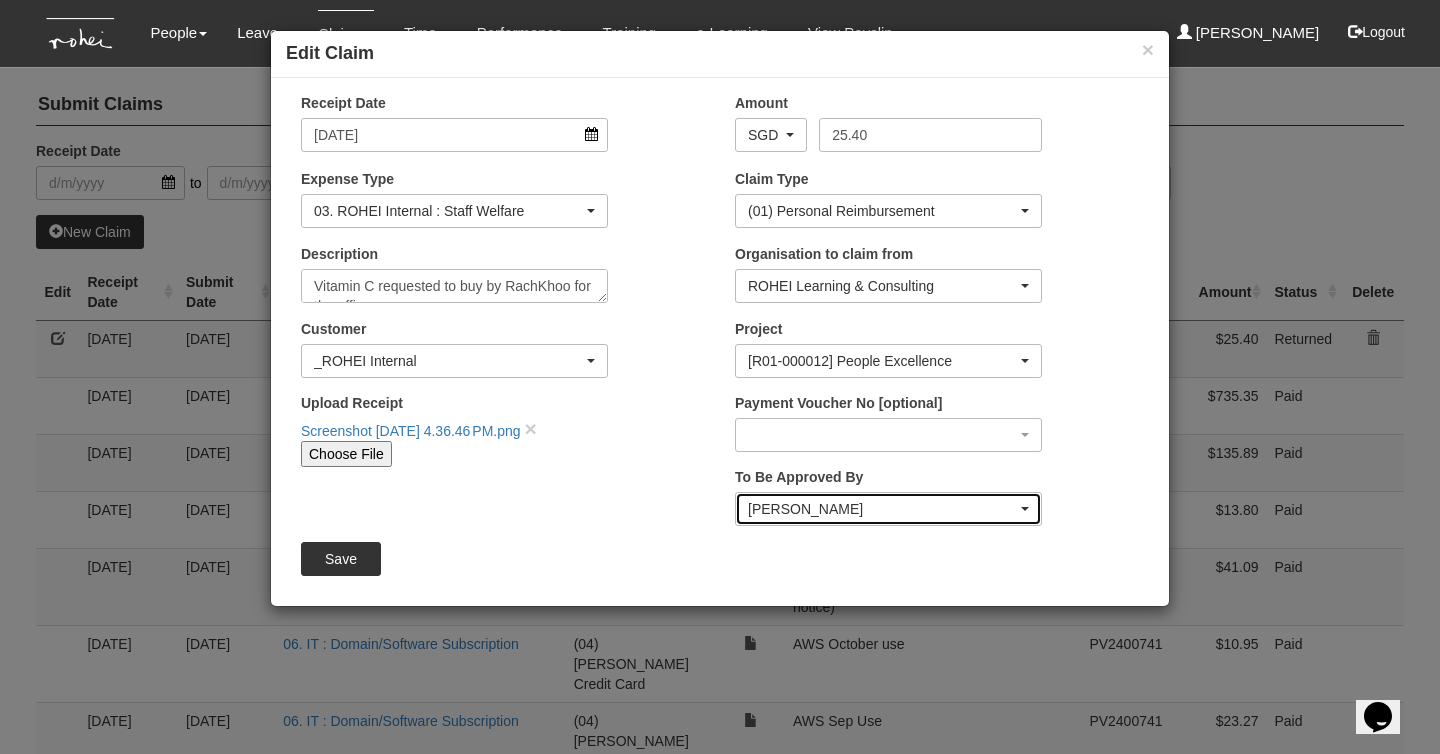 click on "[PERSON_NAME]" at bounding box center (882, 509) 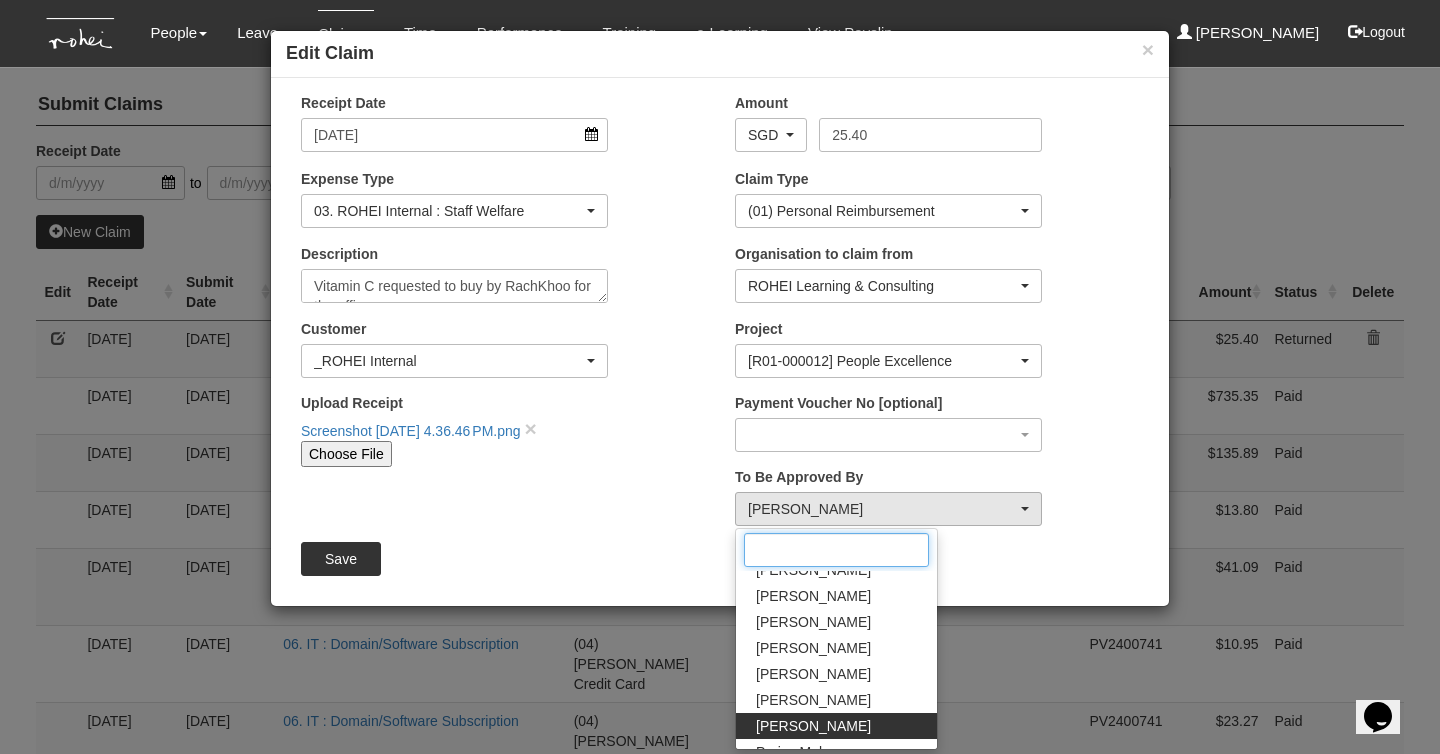 scroll, scrollTop: 226, scrollLeft: 0, axis: vertical 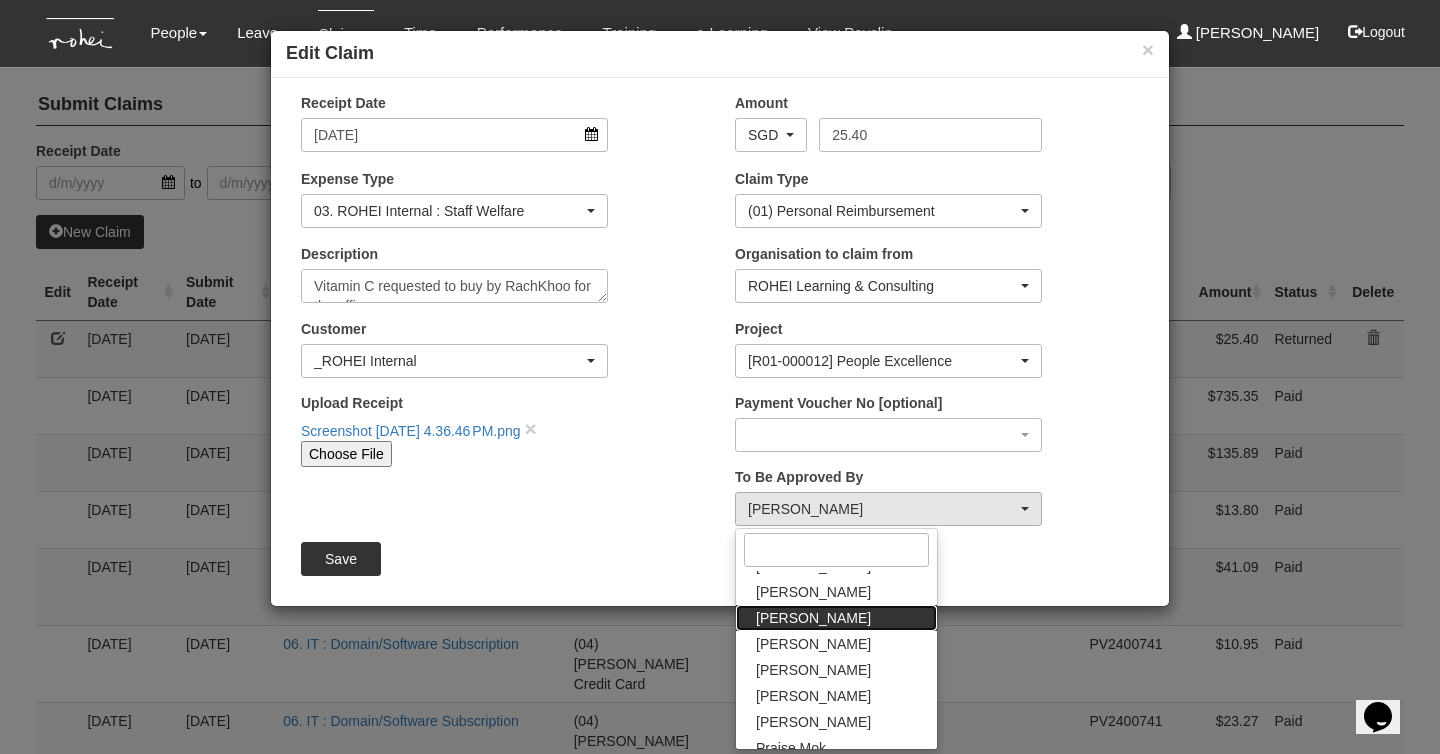 click on "[PERSON_NAME]" at bounding box center [813, 618] 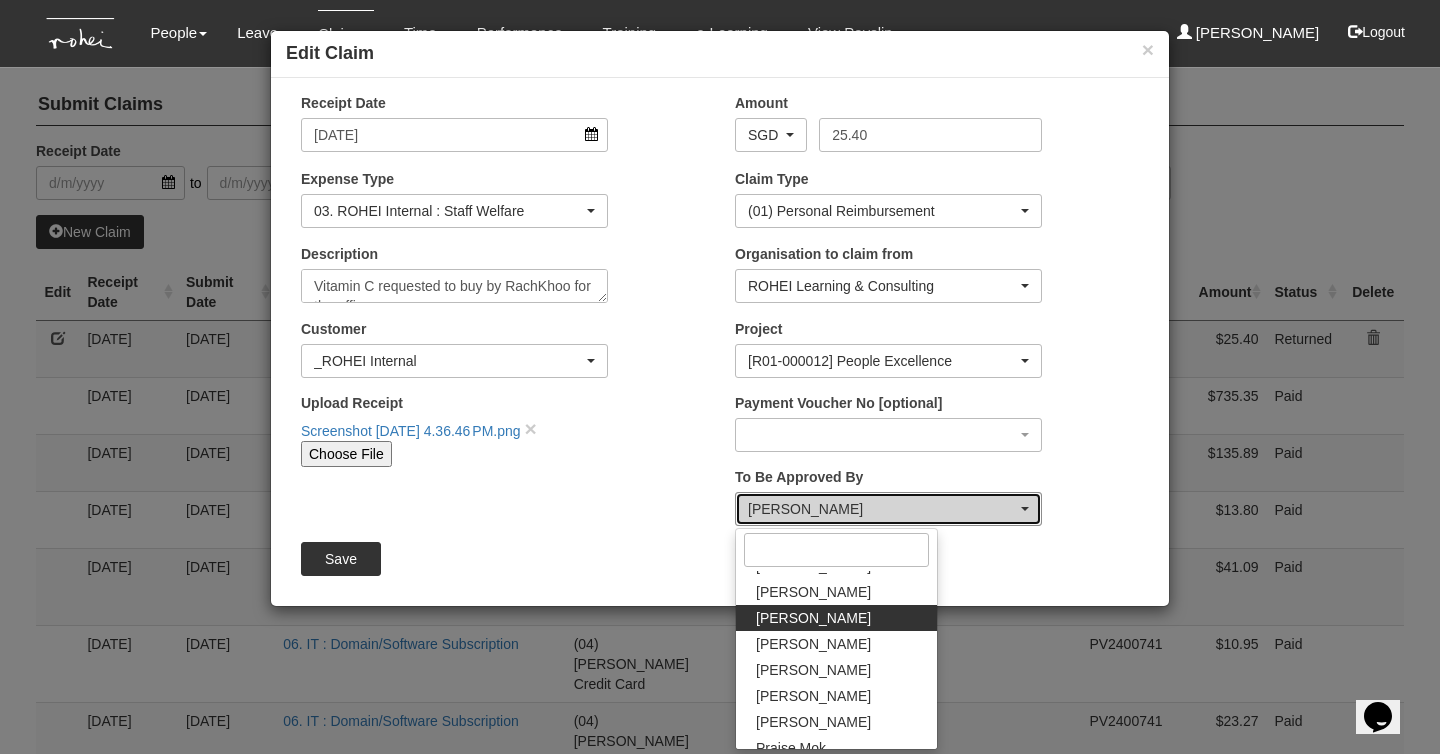 select on "924f1b2e-1f52-4a5a-a524-af1f71412b99" 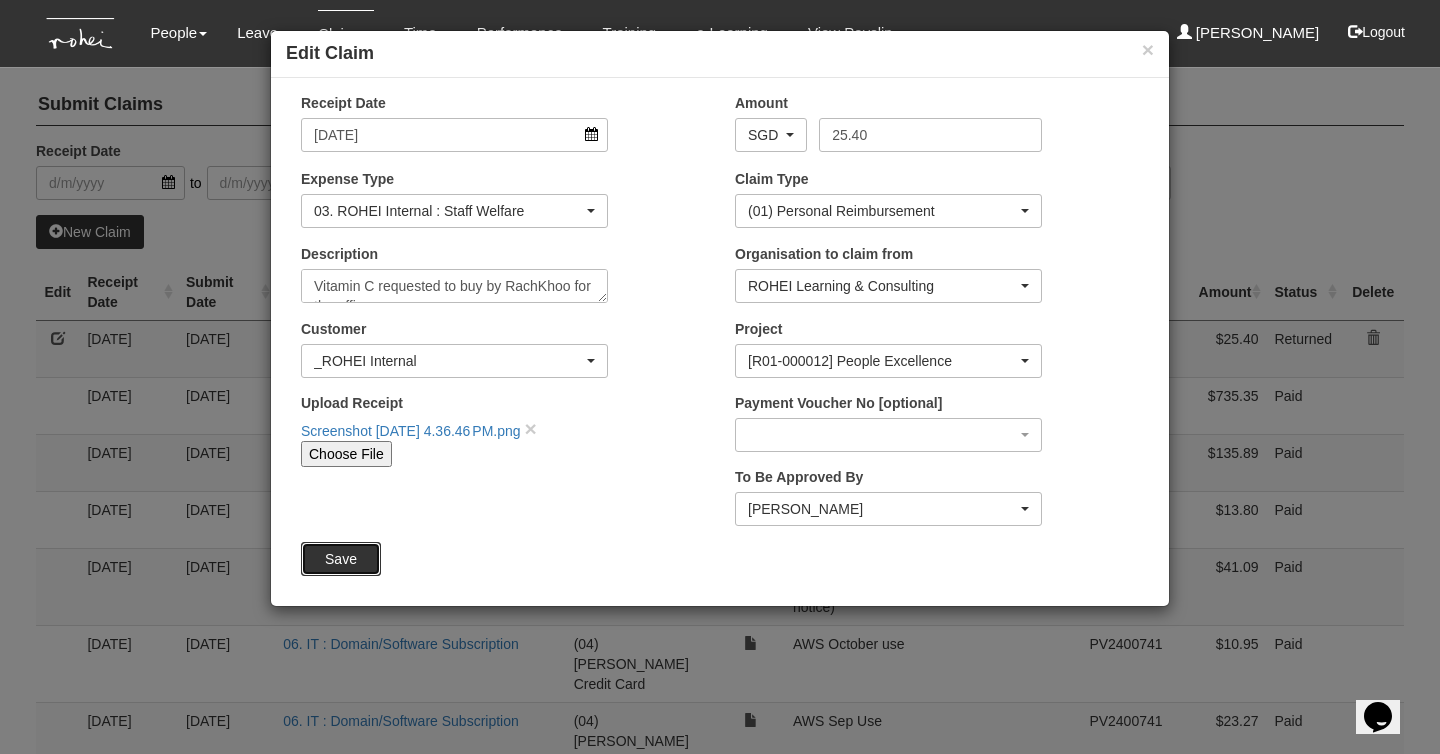 click on "Save" at bounding box center (341, 559) 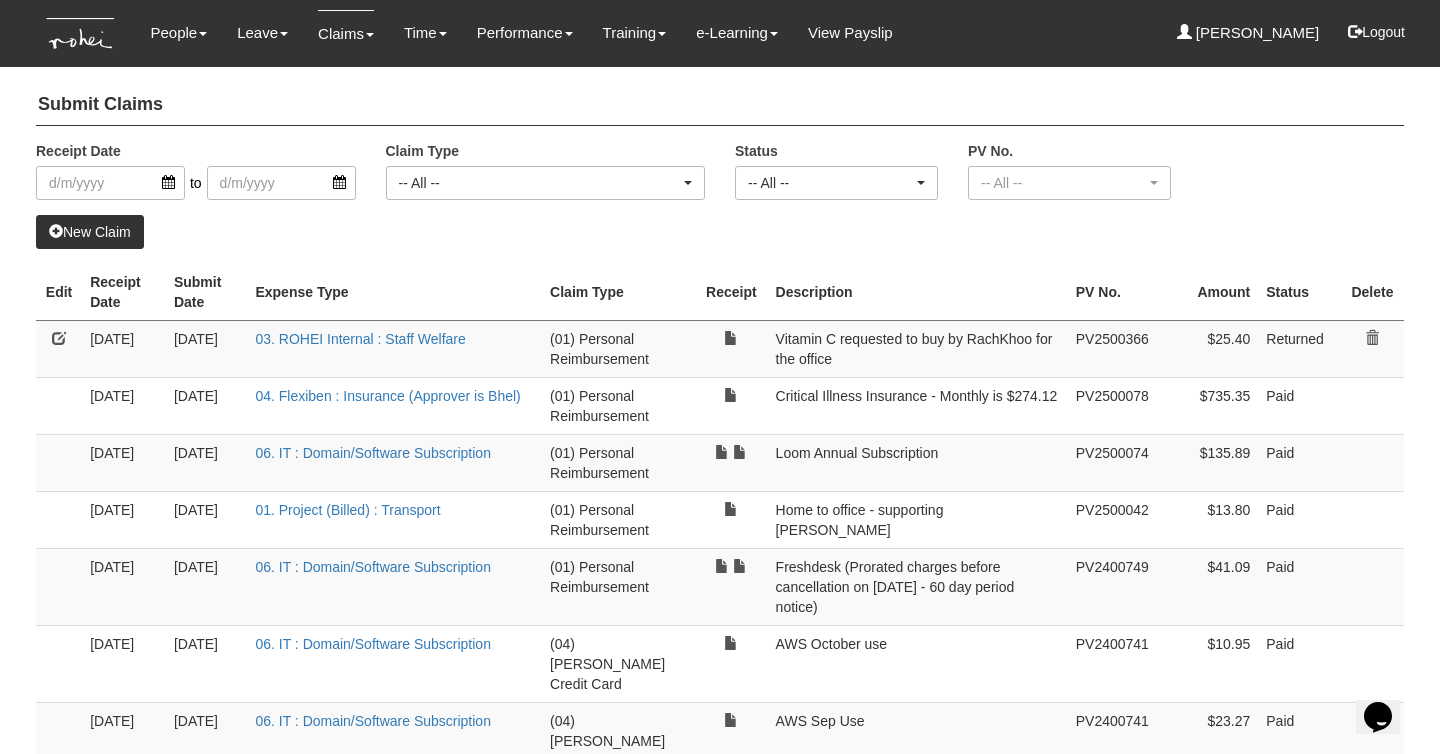 select on "50" 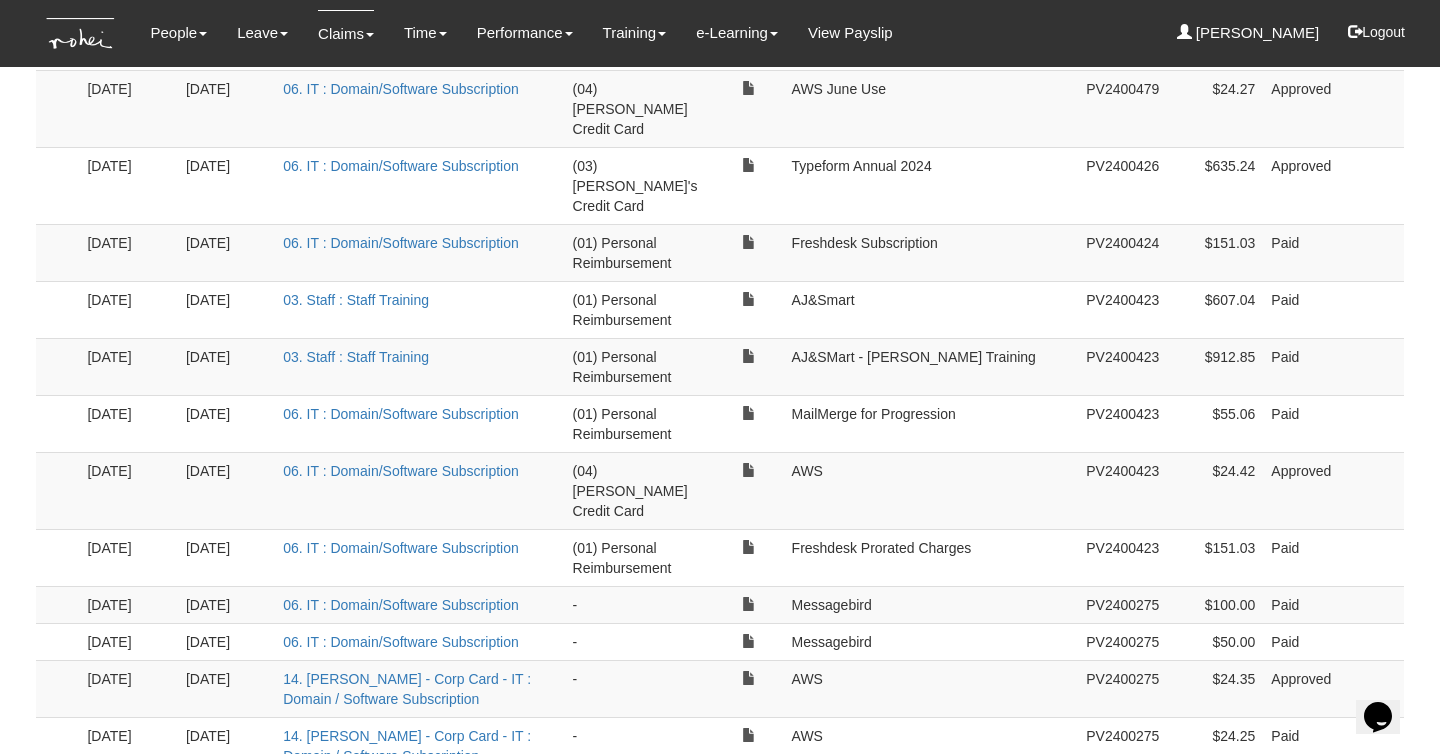 scroll, scrollTop: 0, scrollLeft: 0, axis: both 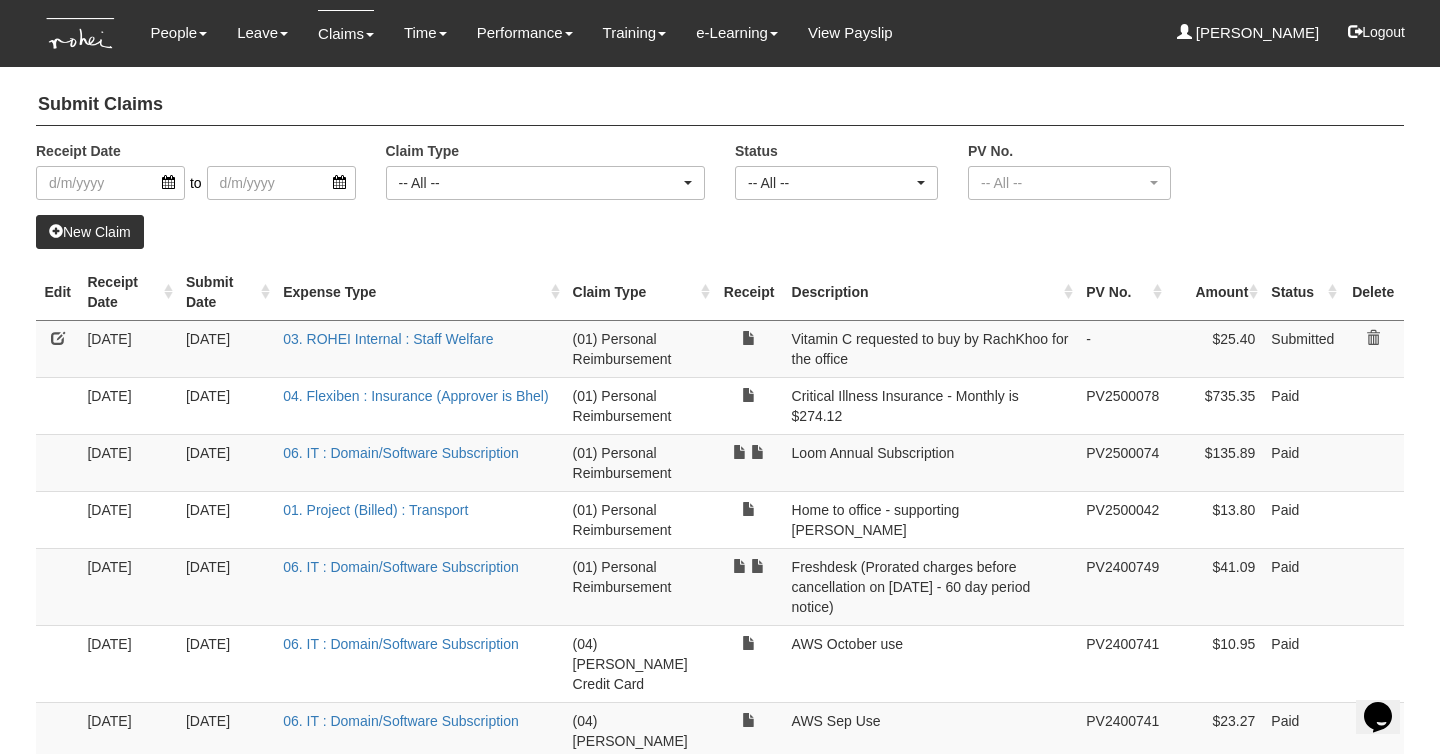 click on "New Claim" at bounding box center (90, 232) 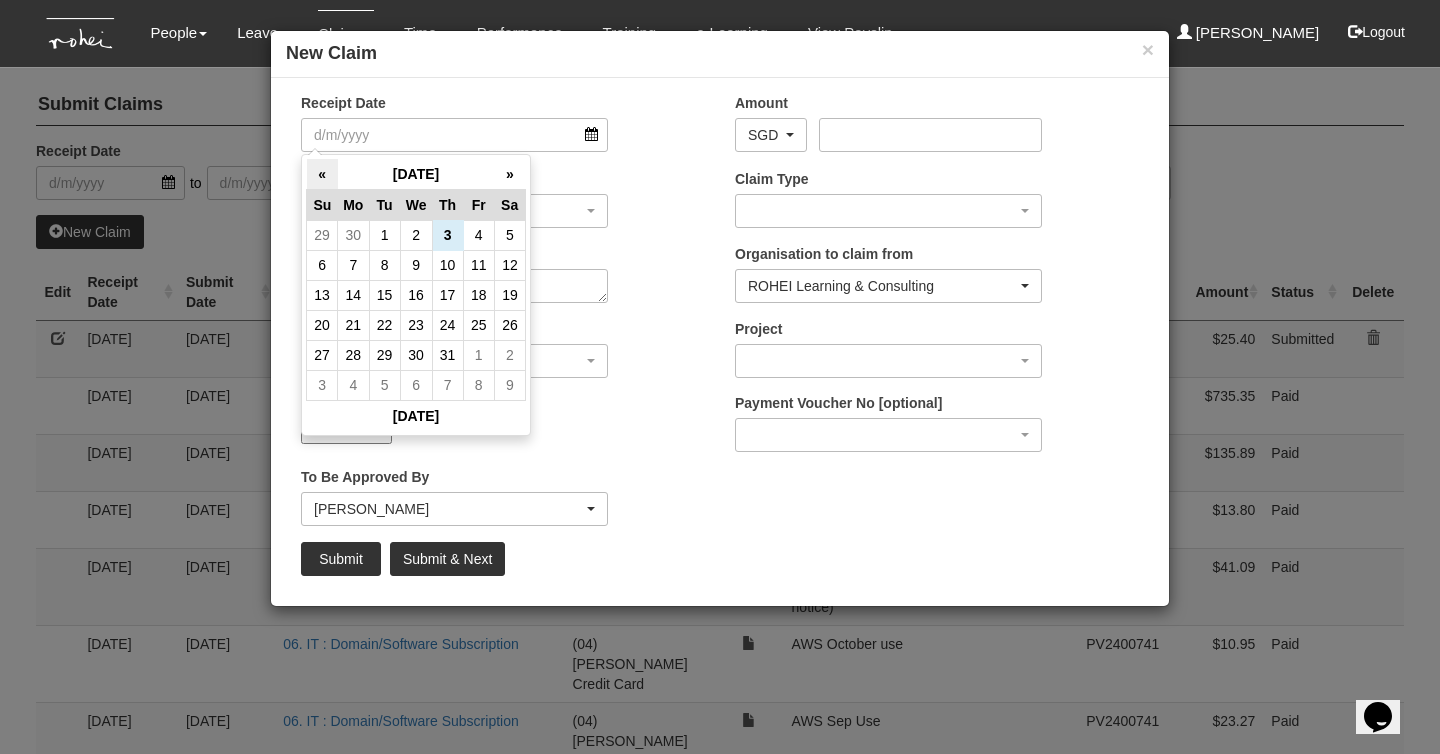 click on "«" at bounding box center (322, 174) 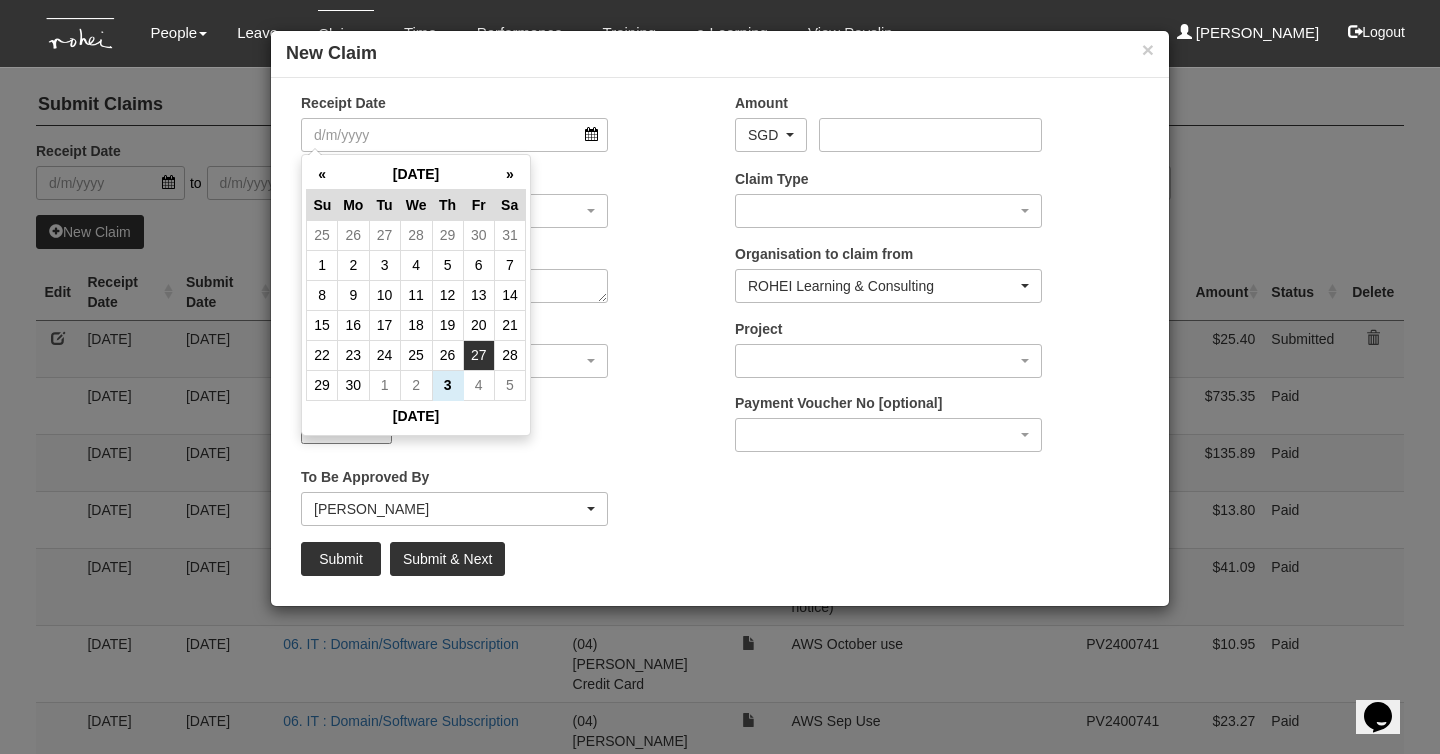 click on "27" at bounding box center [478, 355] 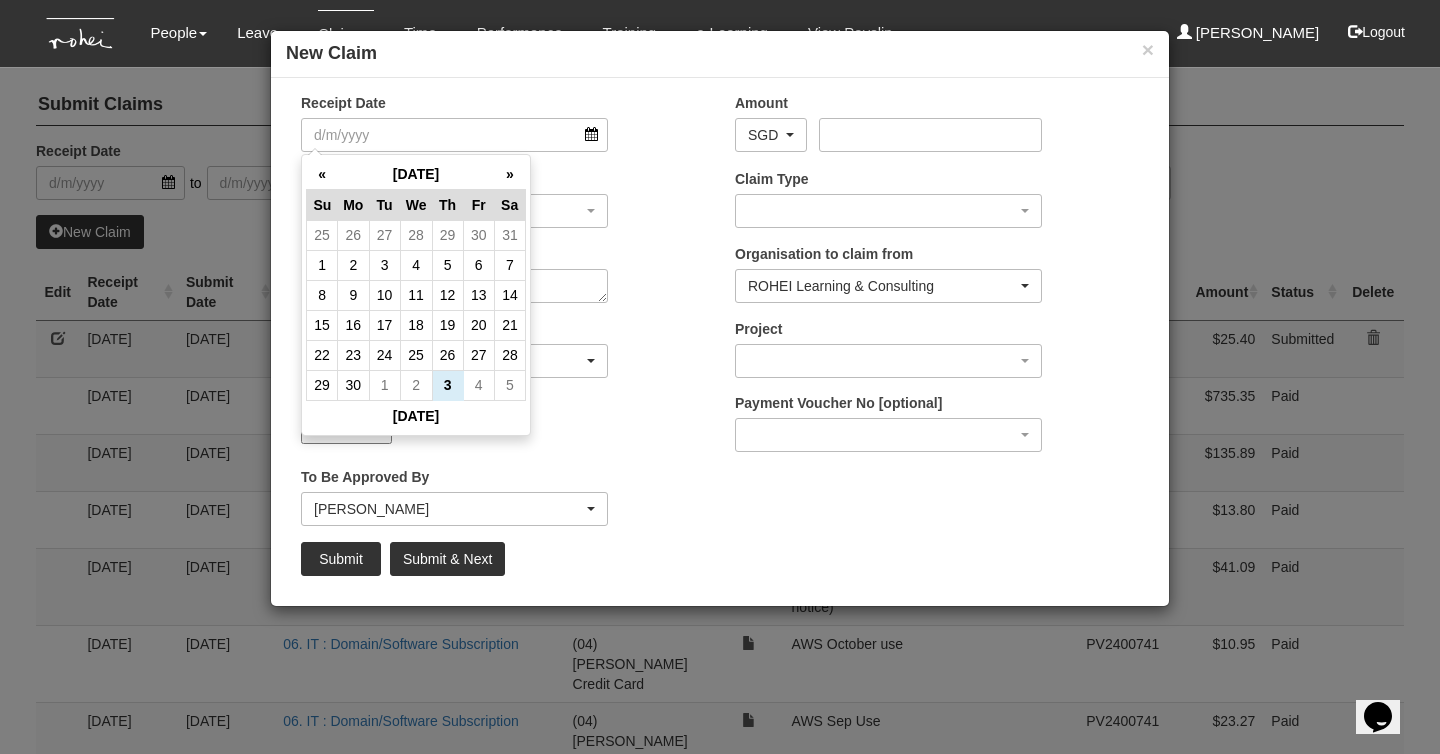 type on "[DATE]" 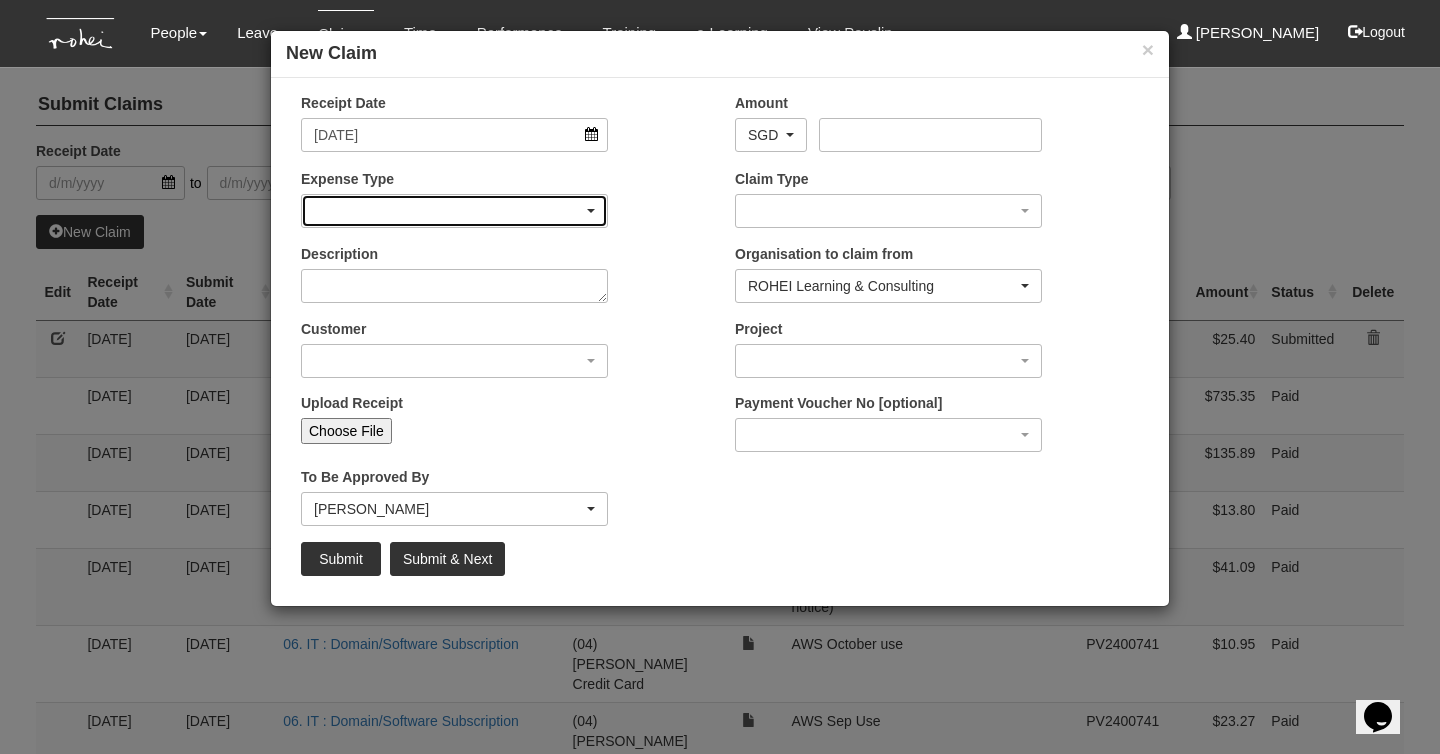 click at bounding box center [454, 211] 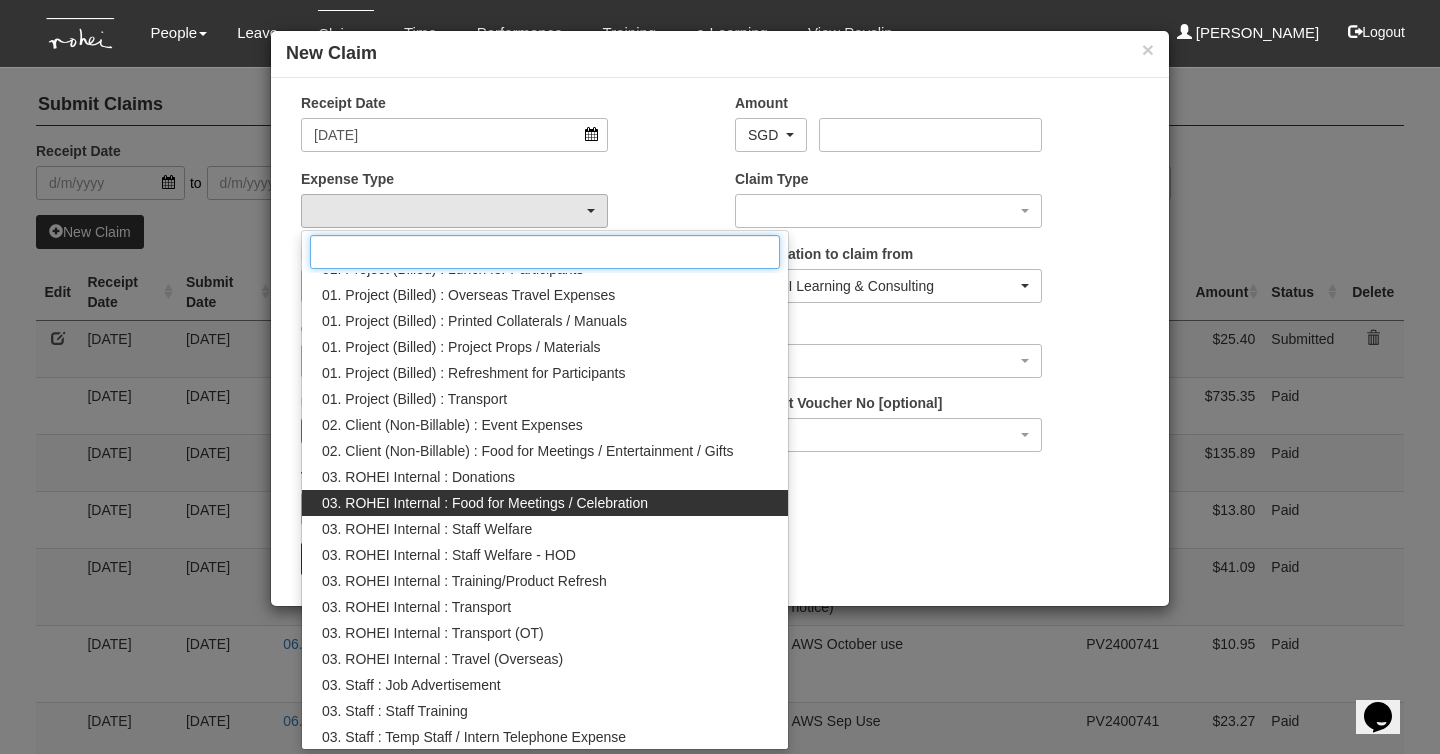 scroll, scrollTop: 72, scrollLeft: 0, axis: vertical 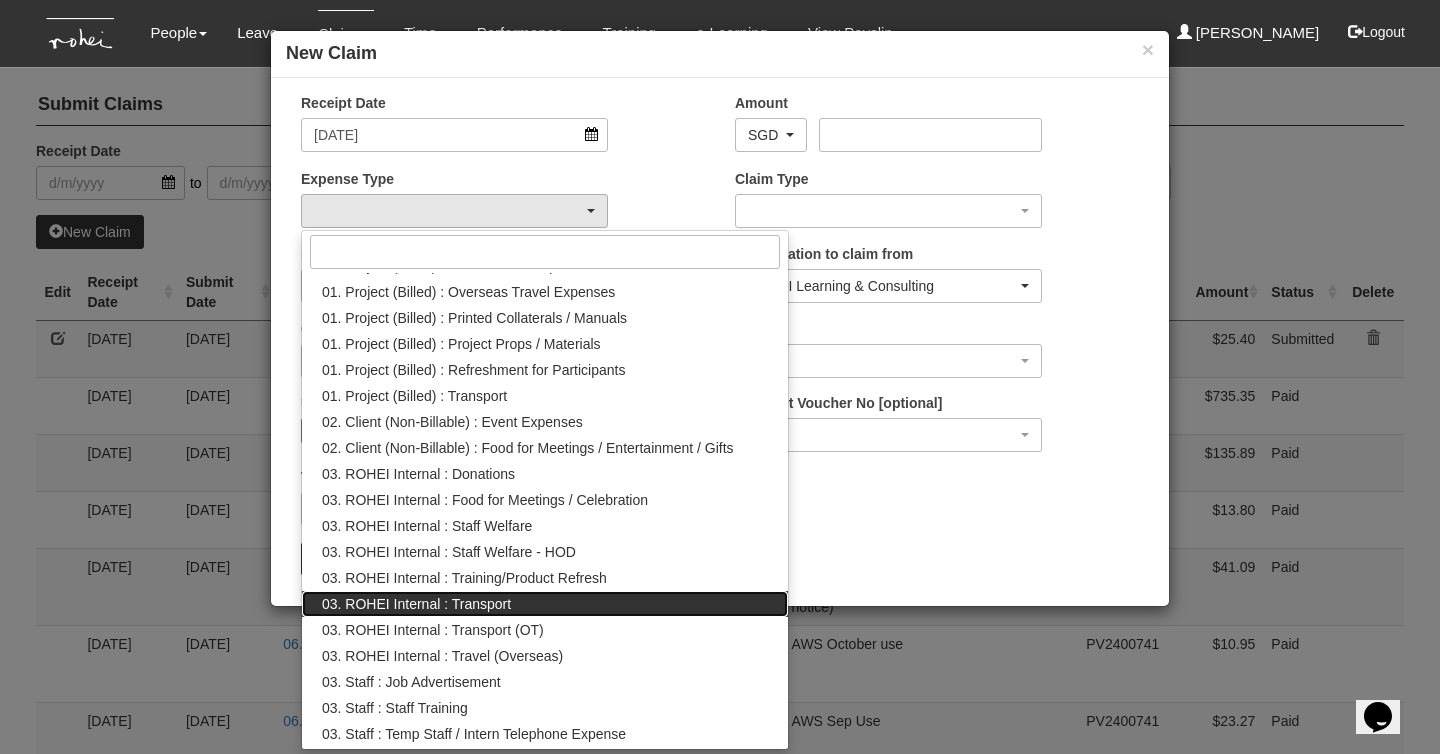 click on "03. ROHEI Internal : Transport" at bounding box center [416, 604] 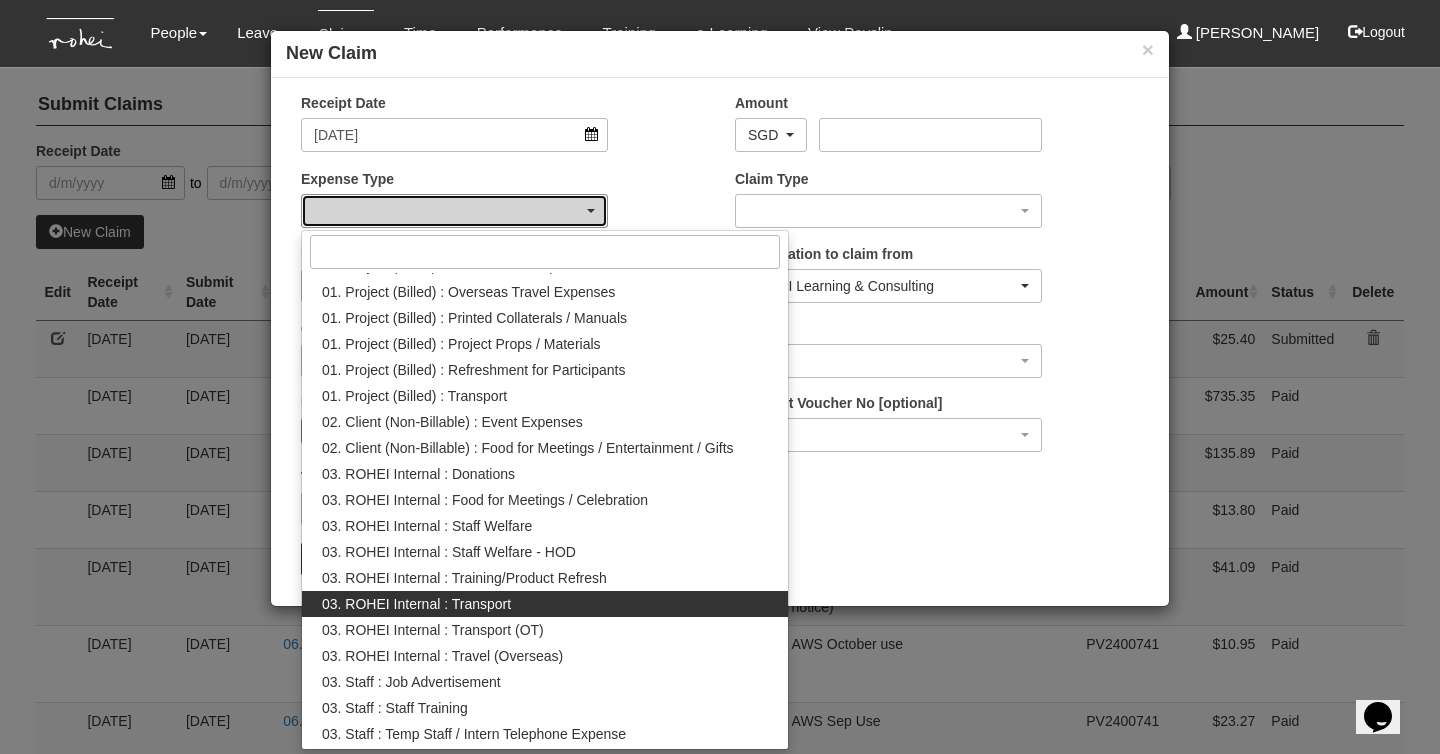 select on "140" 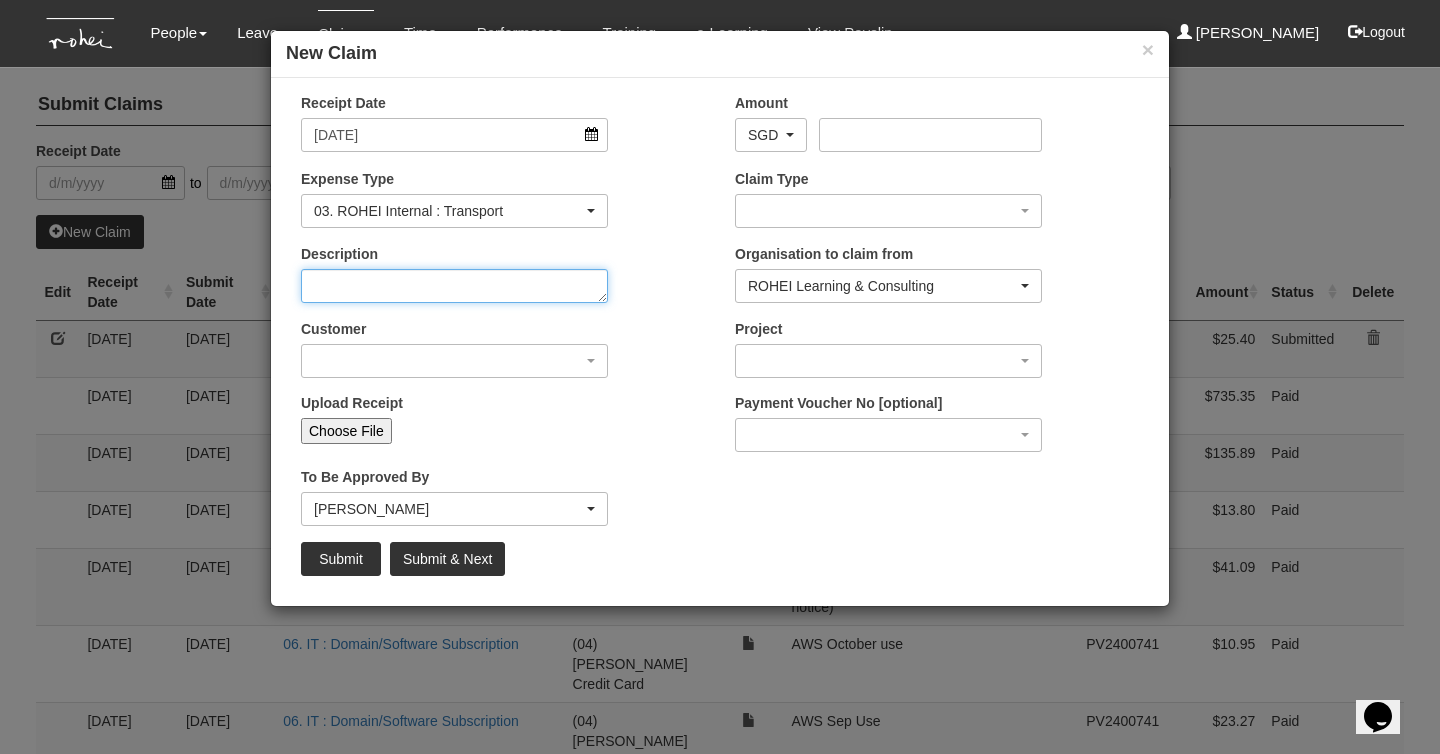 click on "Description" at bounding box center [454, 286] 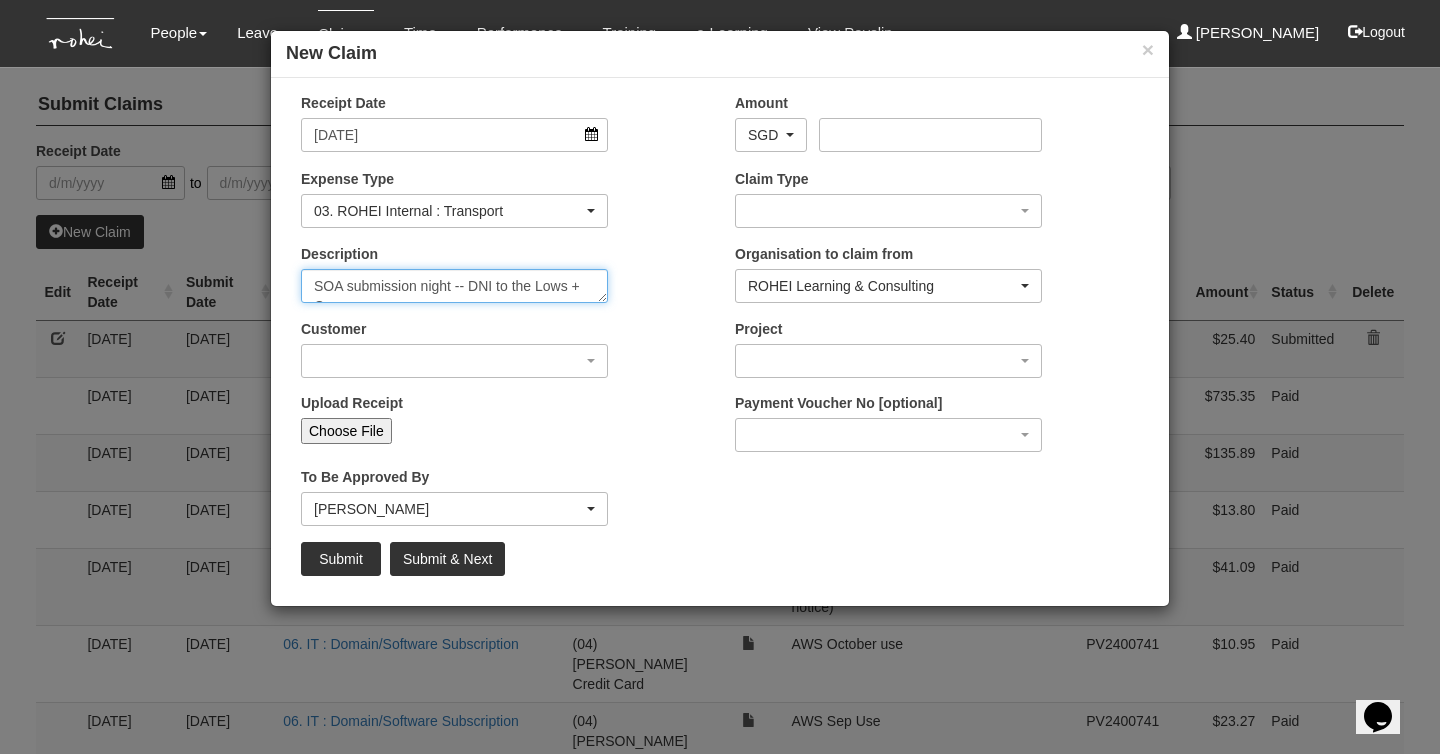 scroll, scrollTop: 12, scrollLeft: 0, axis: vertical 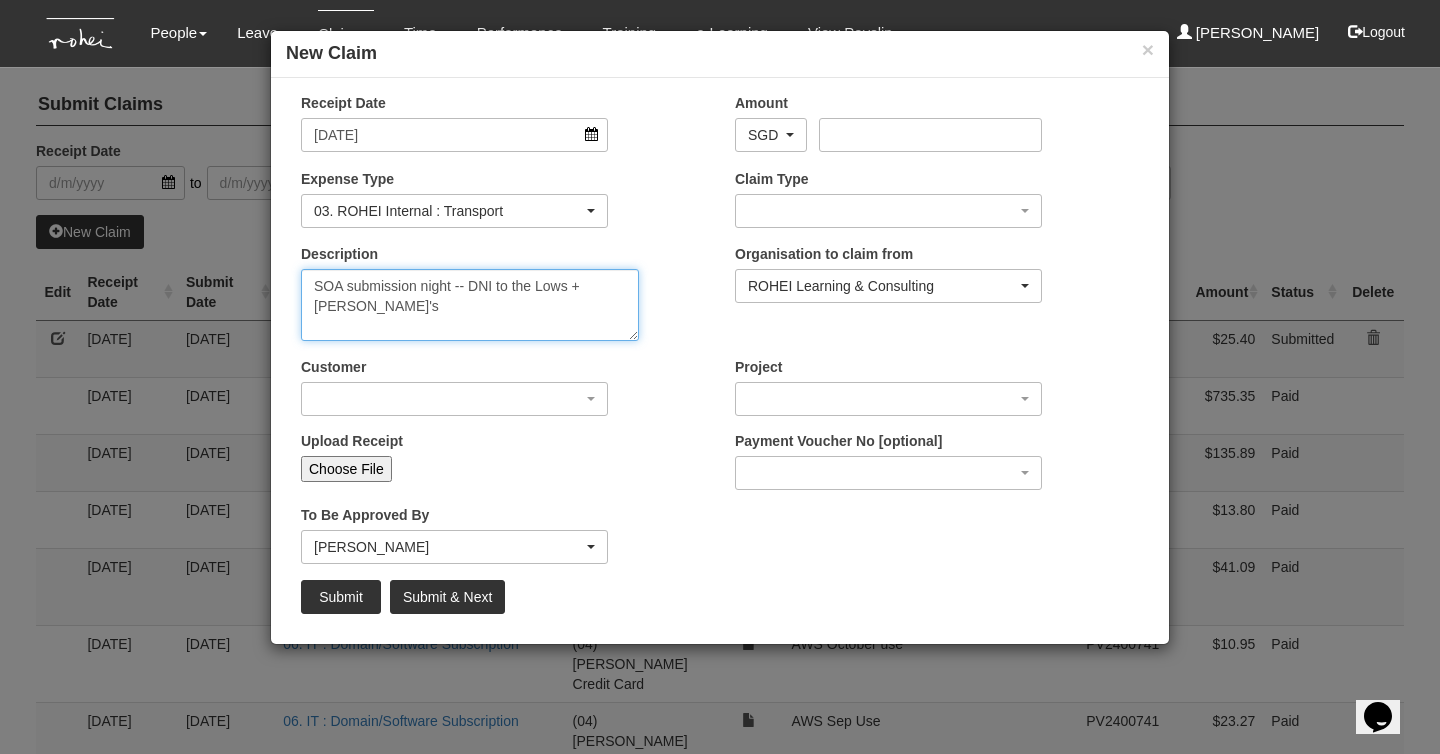 drag, startPoint x: 599, startPoint y: 299, endPoint x: 631, endPoint y: 336, distance: 48.9183 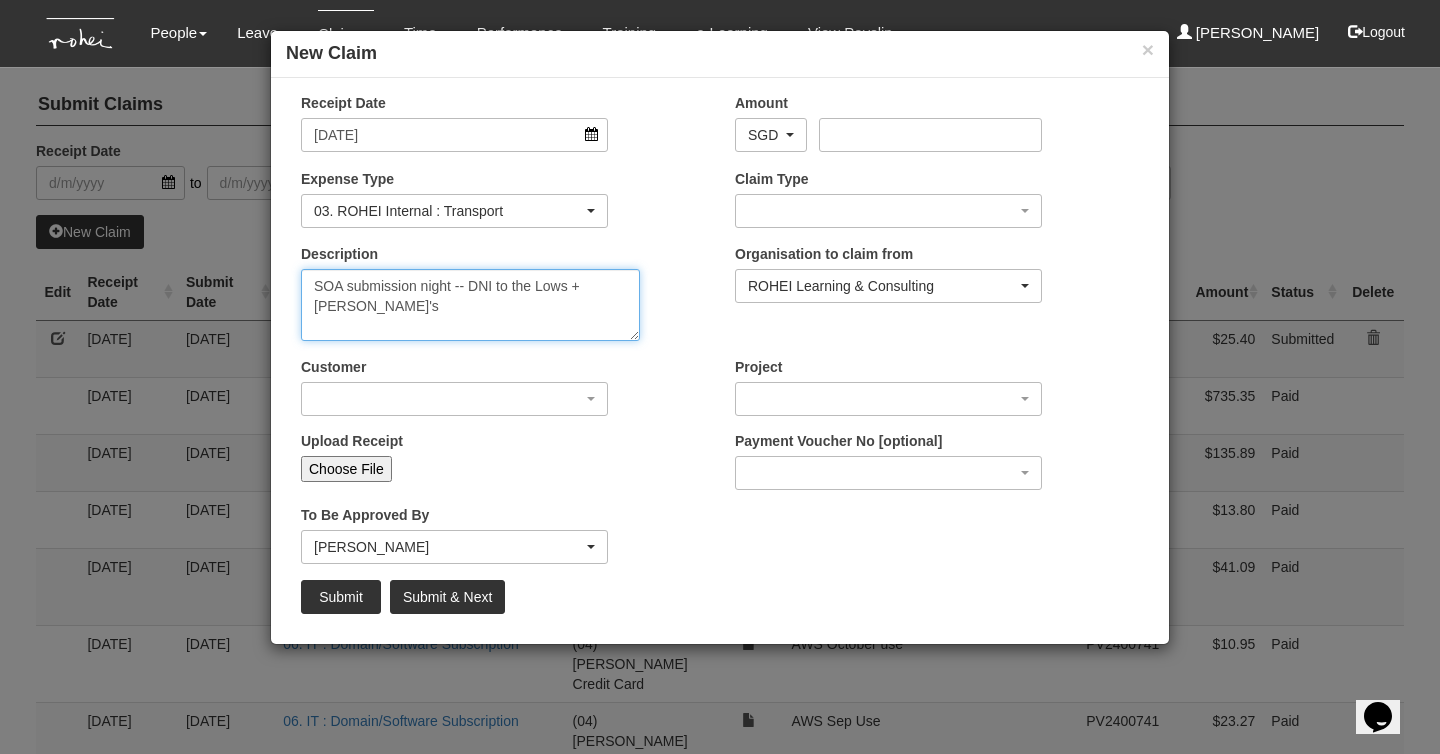 click on "SOA submission night -- DNI to the Lows + [PERSON_NAME]'s" at bounding box center (470, 305) 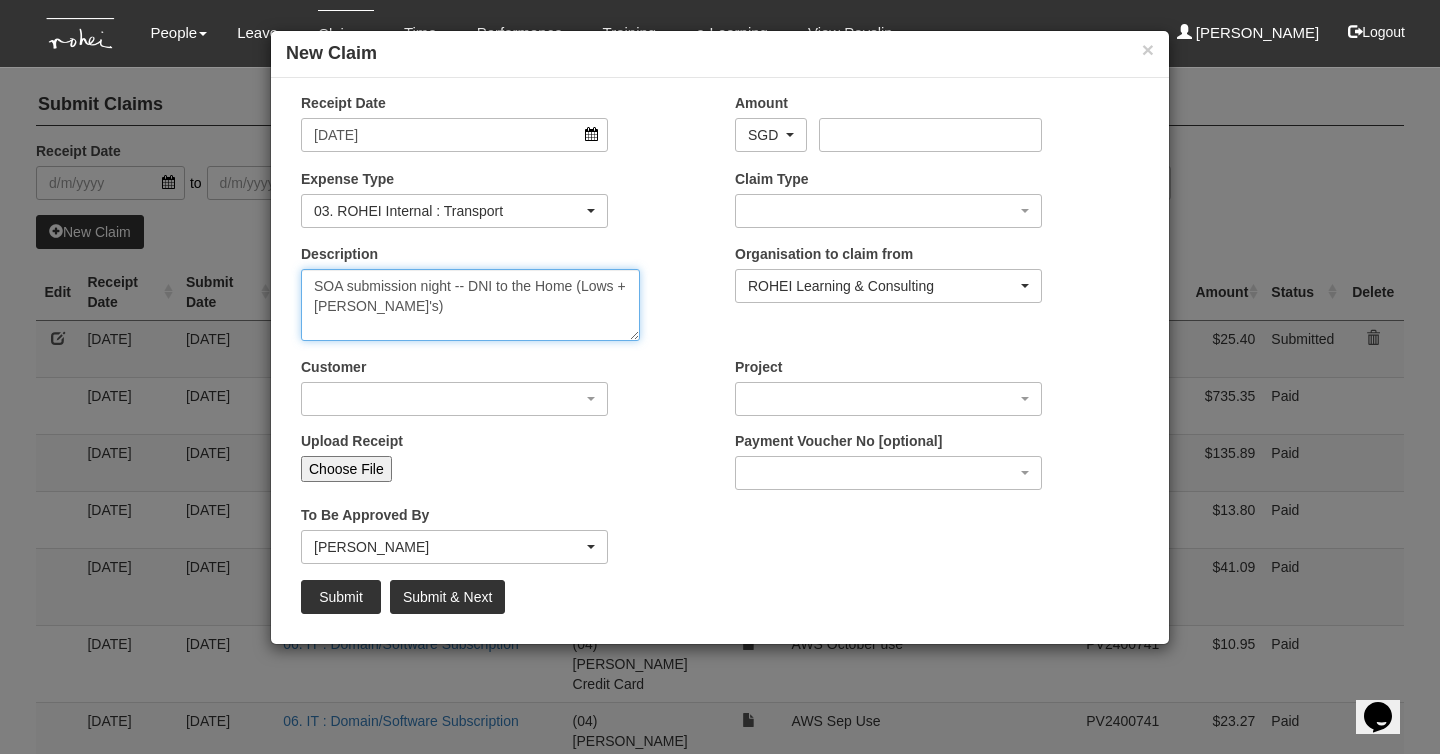 click on "SOA submission night -- DNI to the Home (Lows + [PERSON_NAME]'s)" at bounding box center [470, 305] 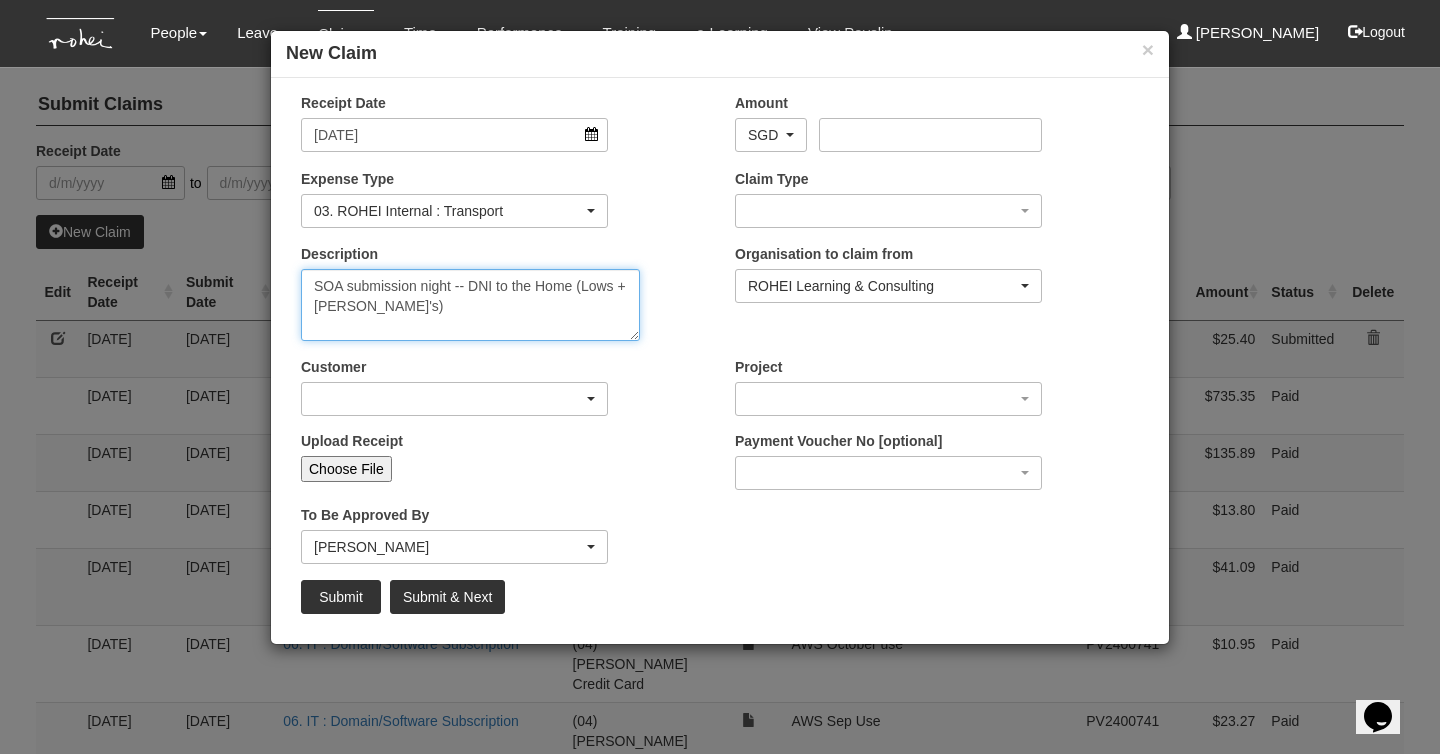 type on "SOA submission night -- DNI to the Home (Lows + [PERSON_NAME]'s)" 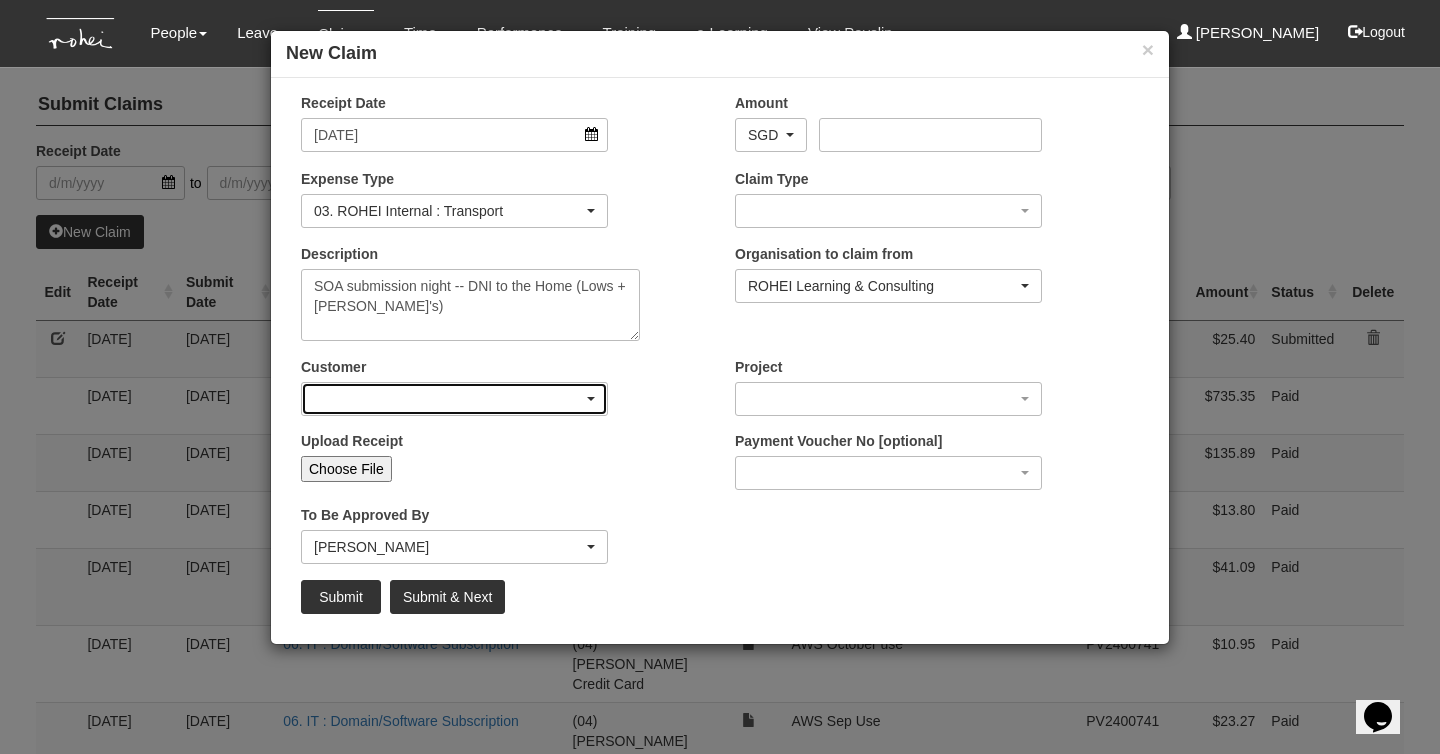click at bounding box center (454, 399) 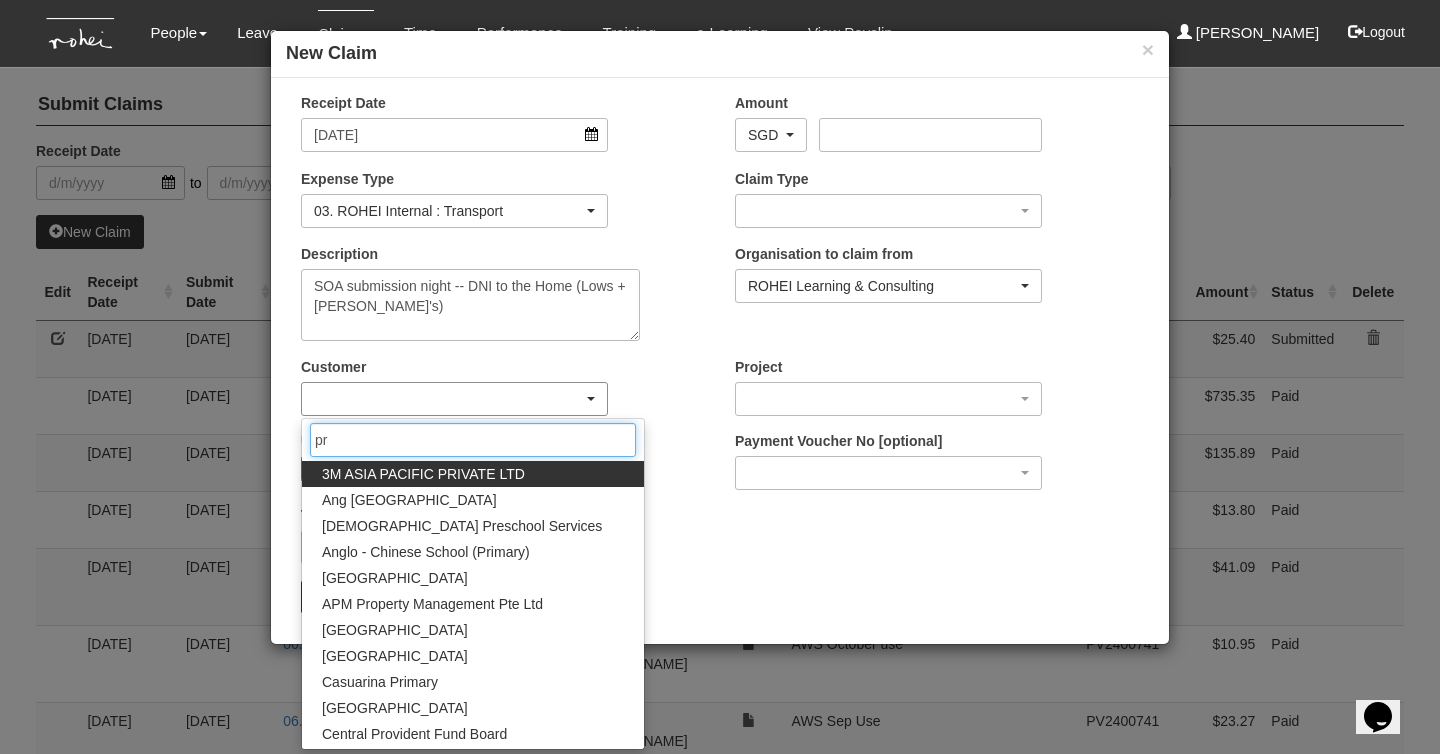 type on "p" 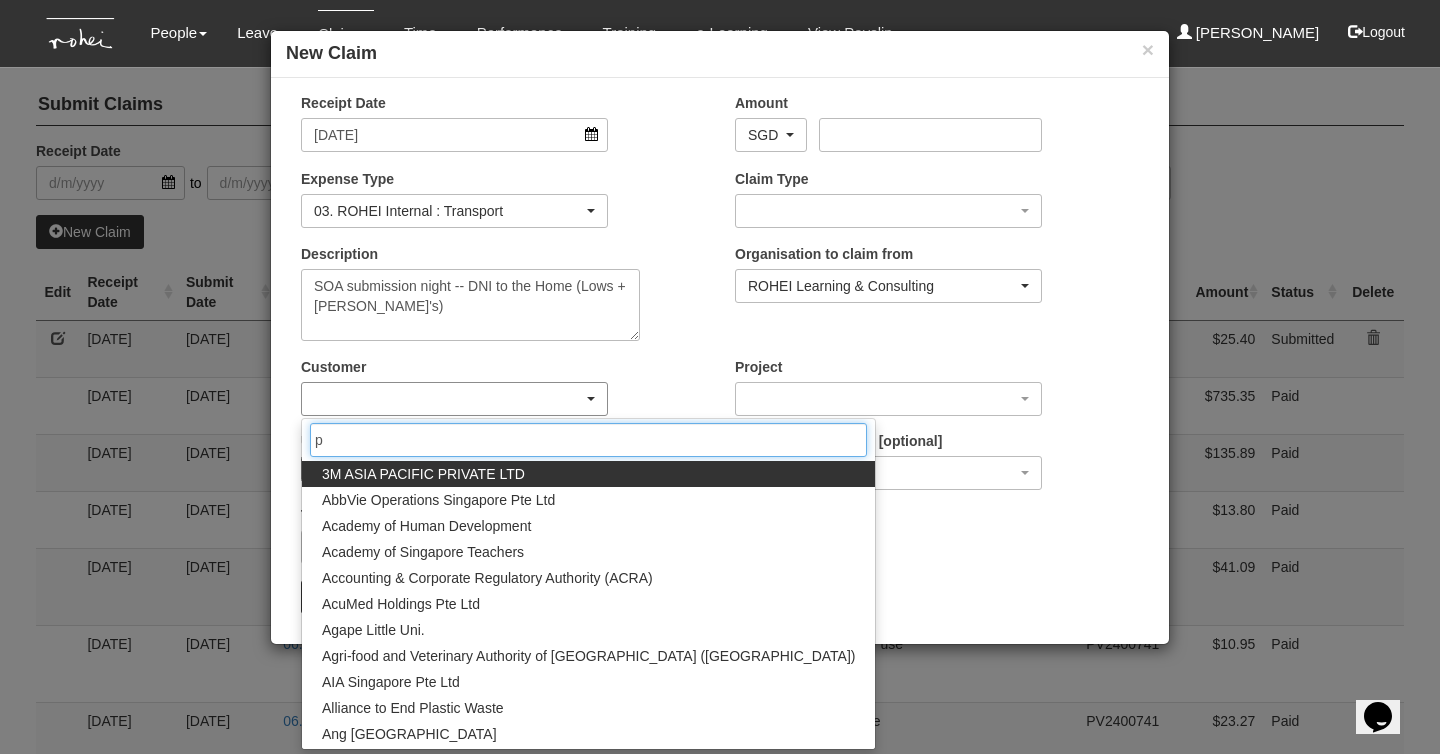 type 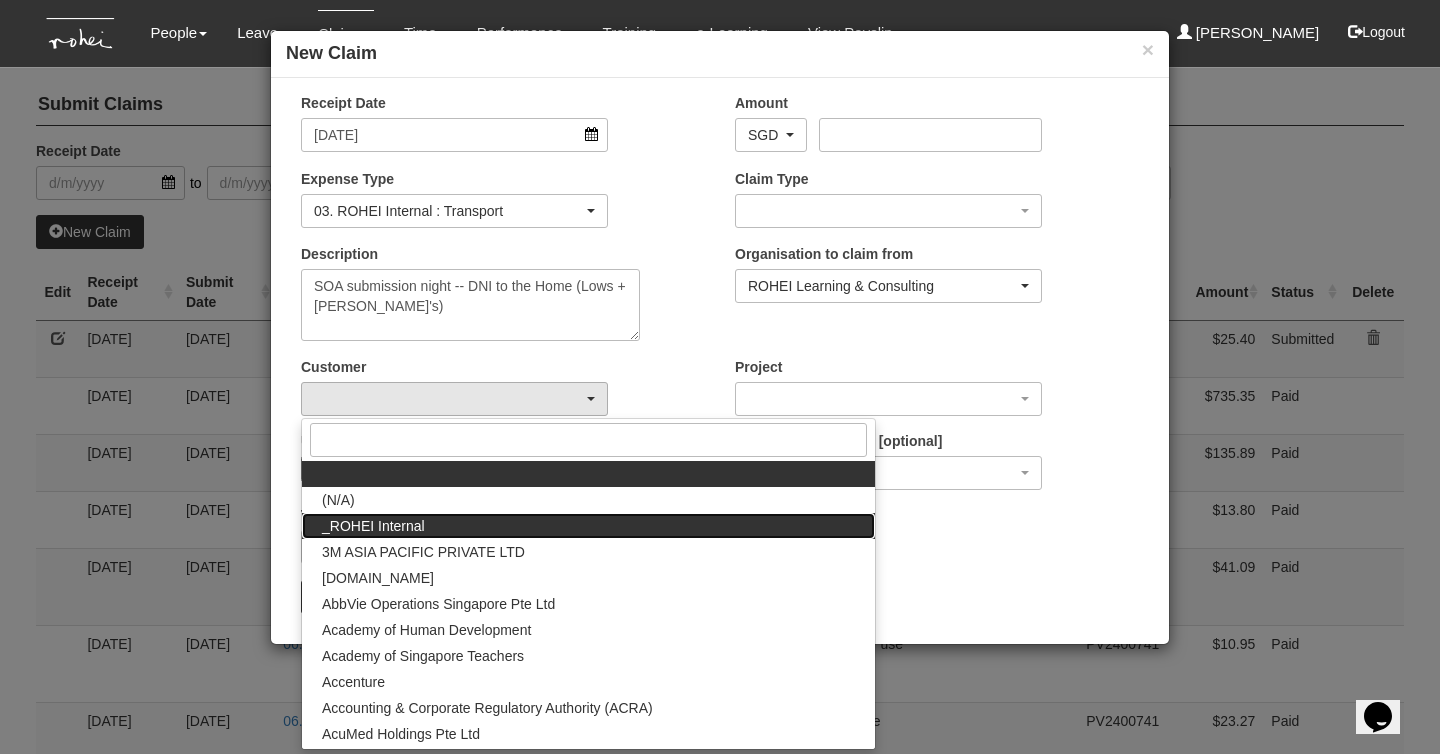 click on "_ROHEI Internal" at bounding box center (588, 526) 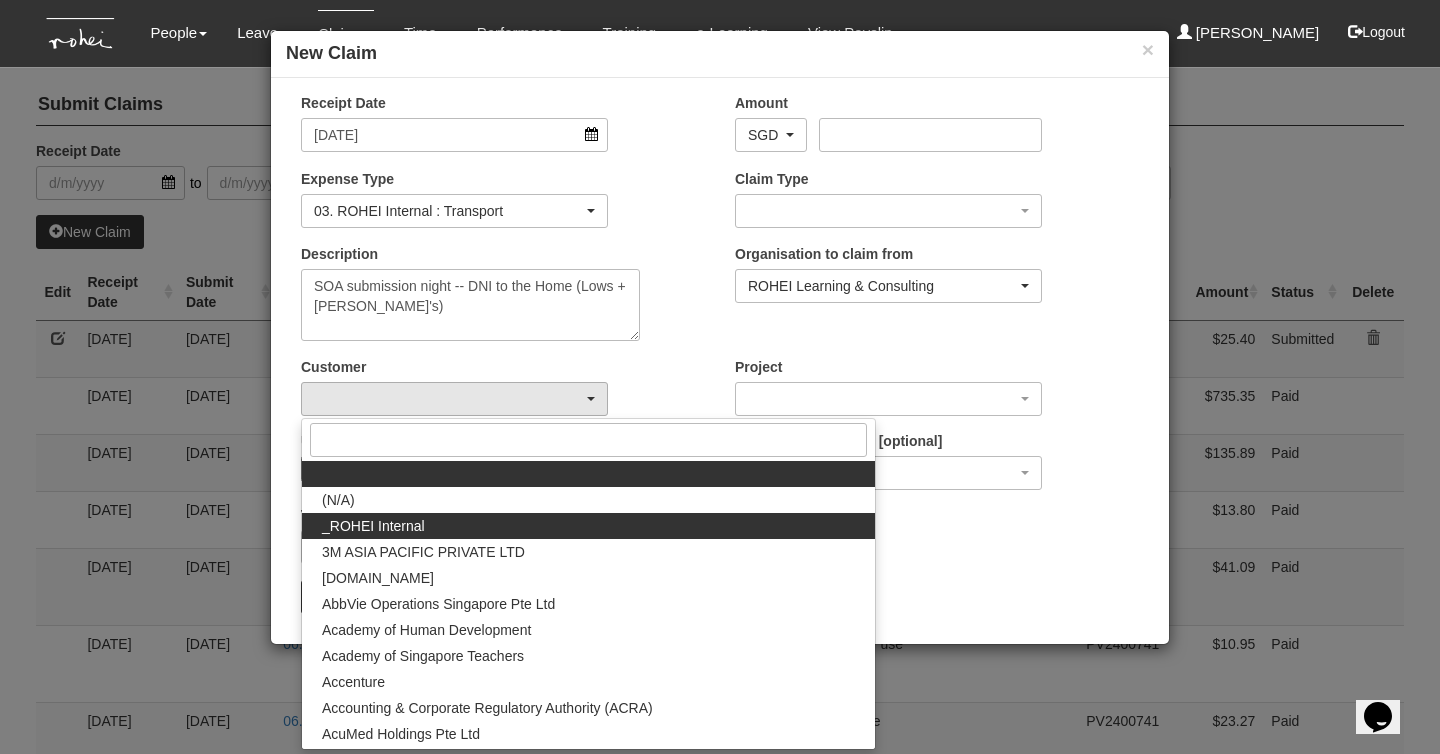 select on "397" 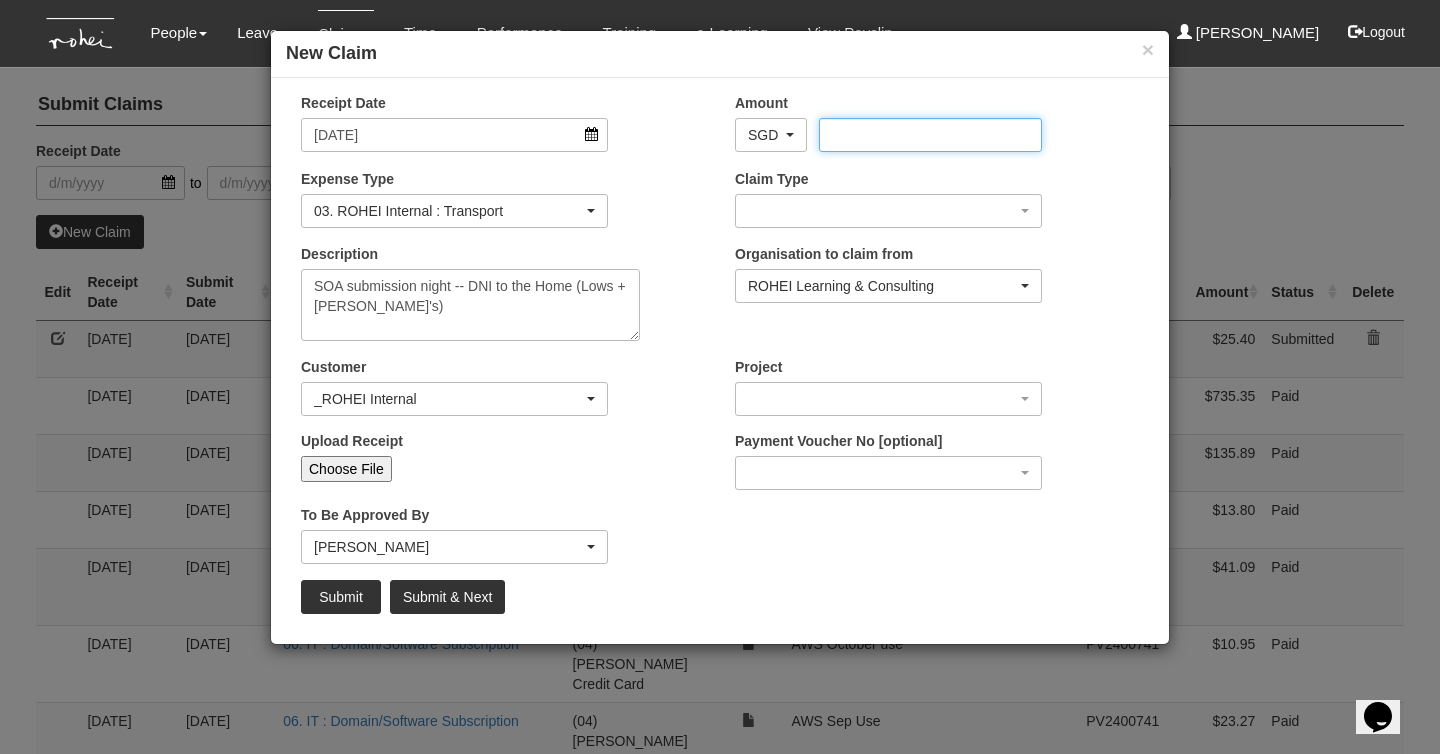 click on "Amount" at bounding box center (930, 135) 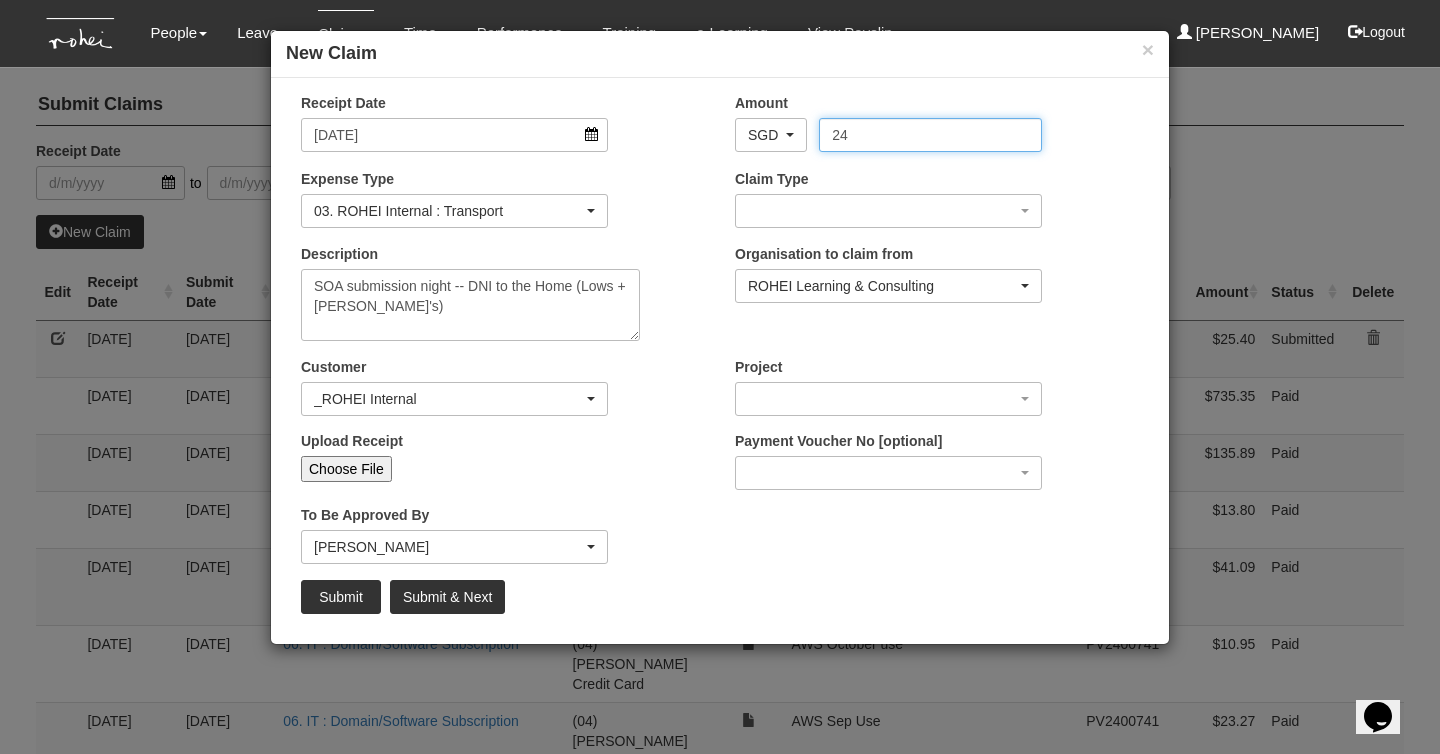 type on "24" 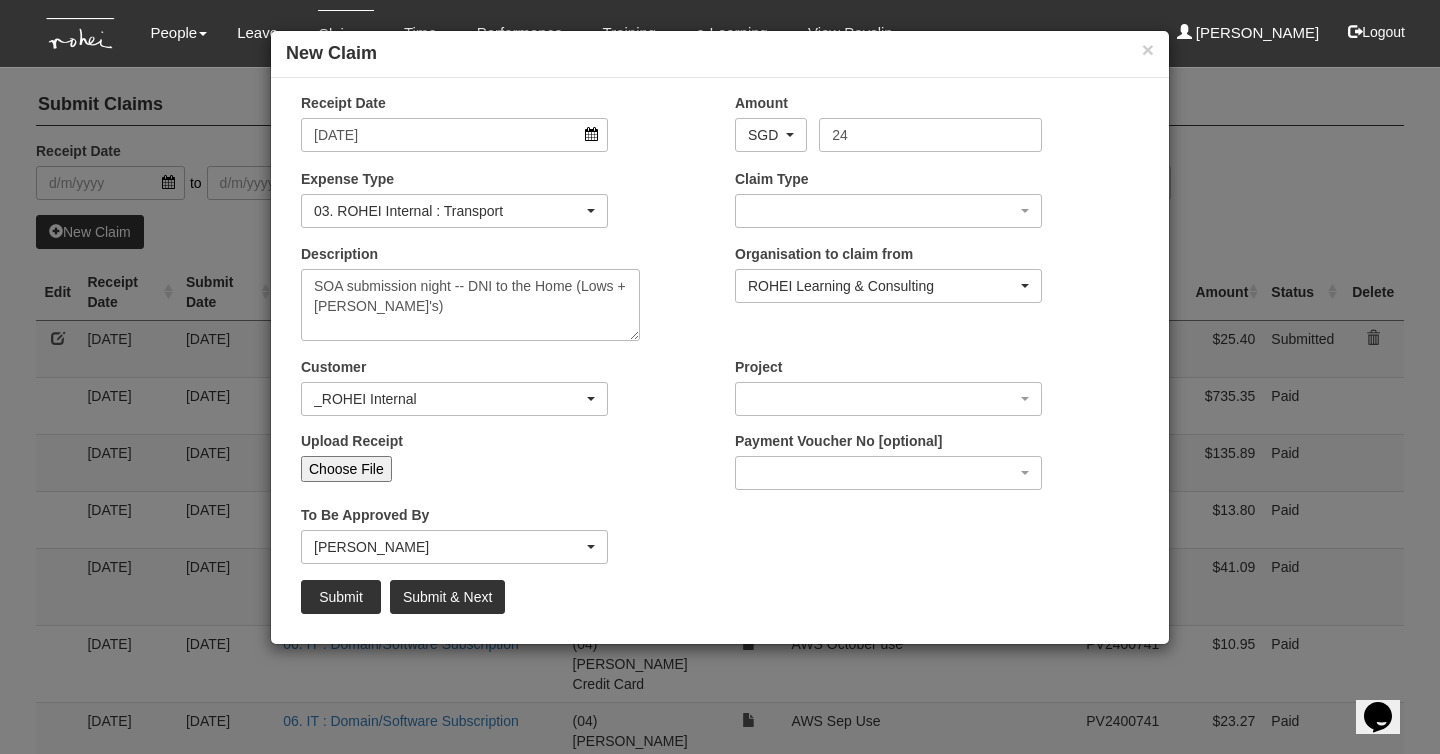 click on "Choose File" at bounding box center (346, 469) 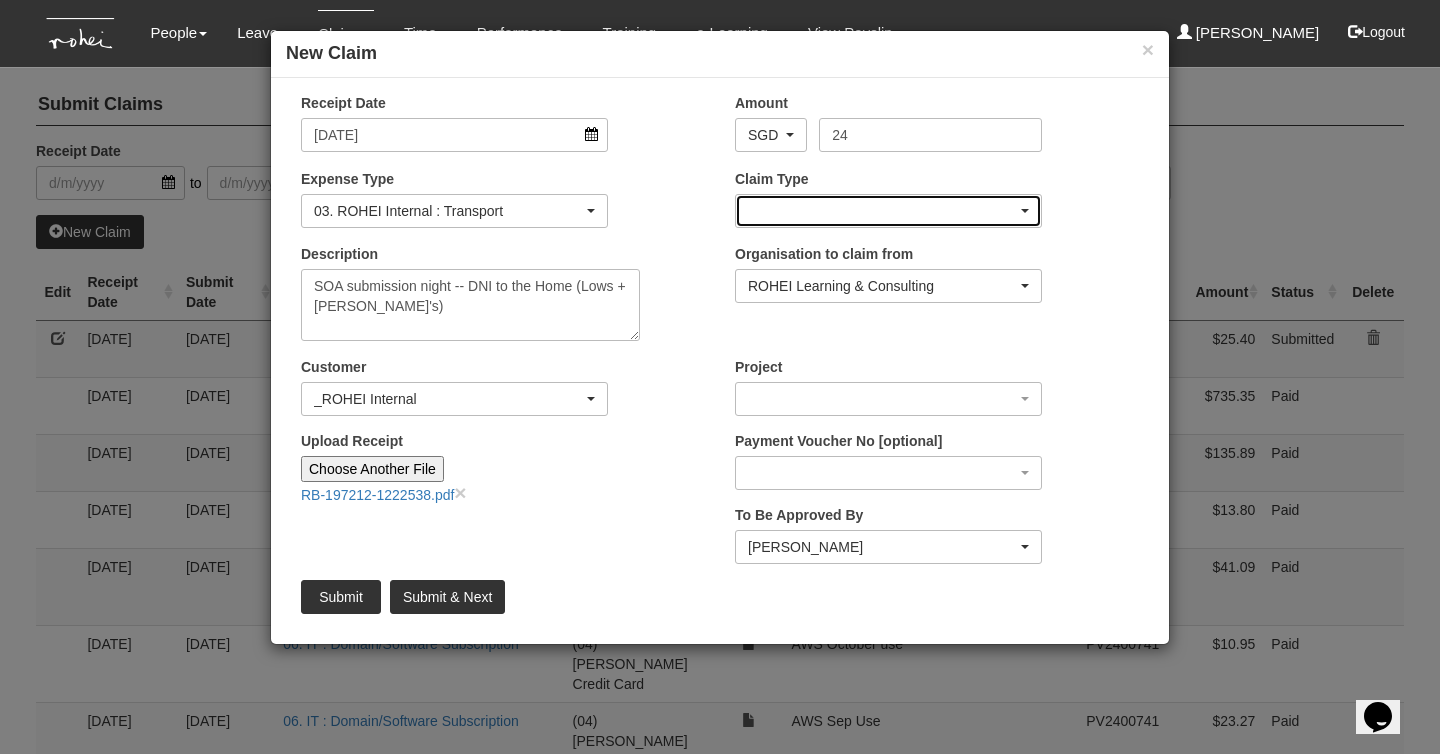 click at bounding box center [888, 211] 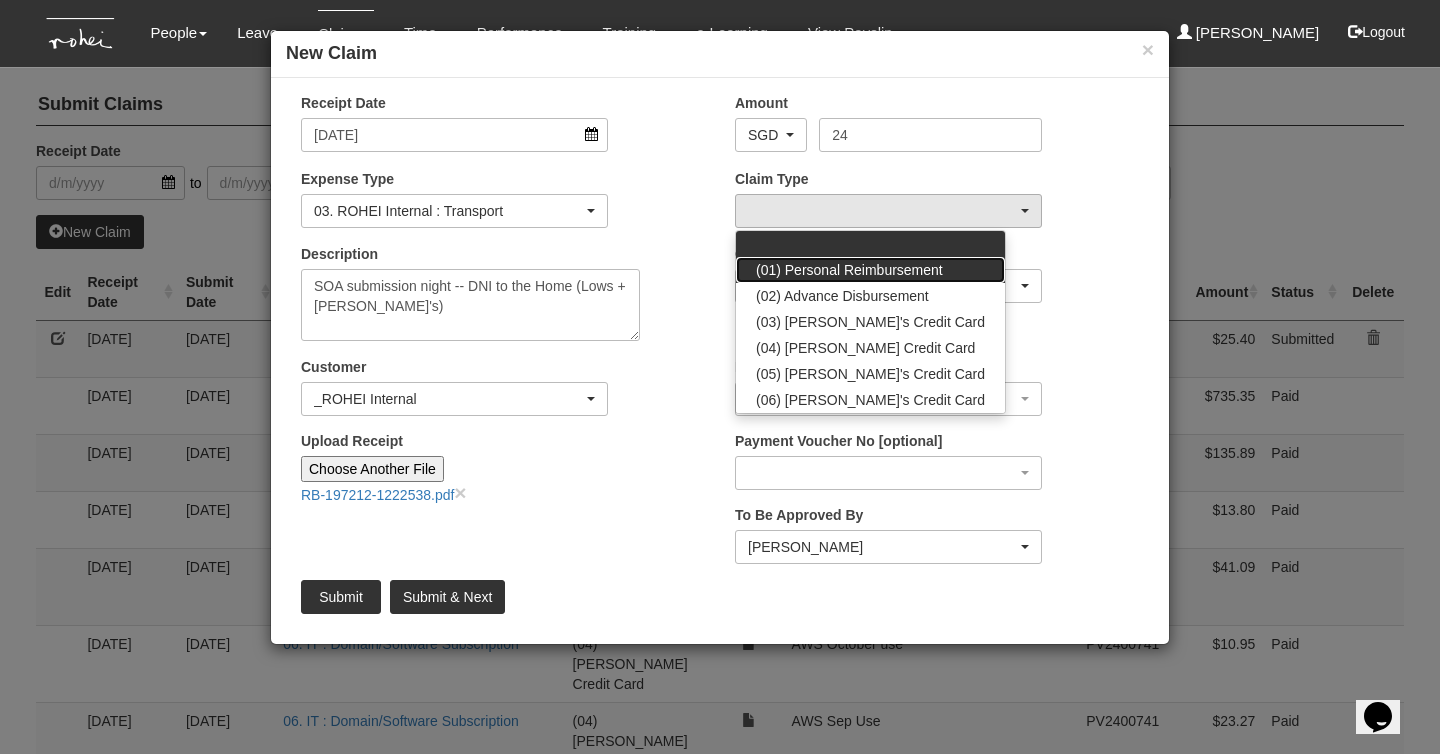 click on "(01) Personal Reimbursement" at bounding box center (849, 270) 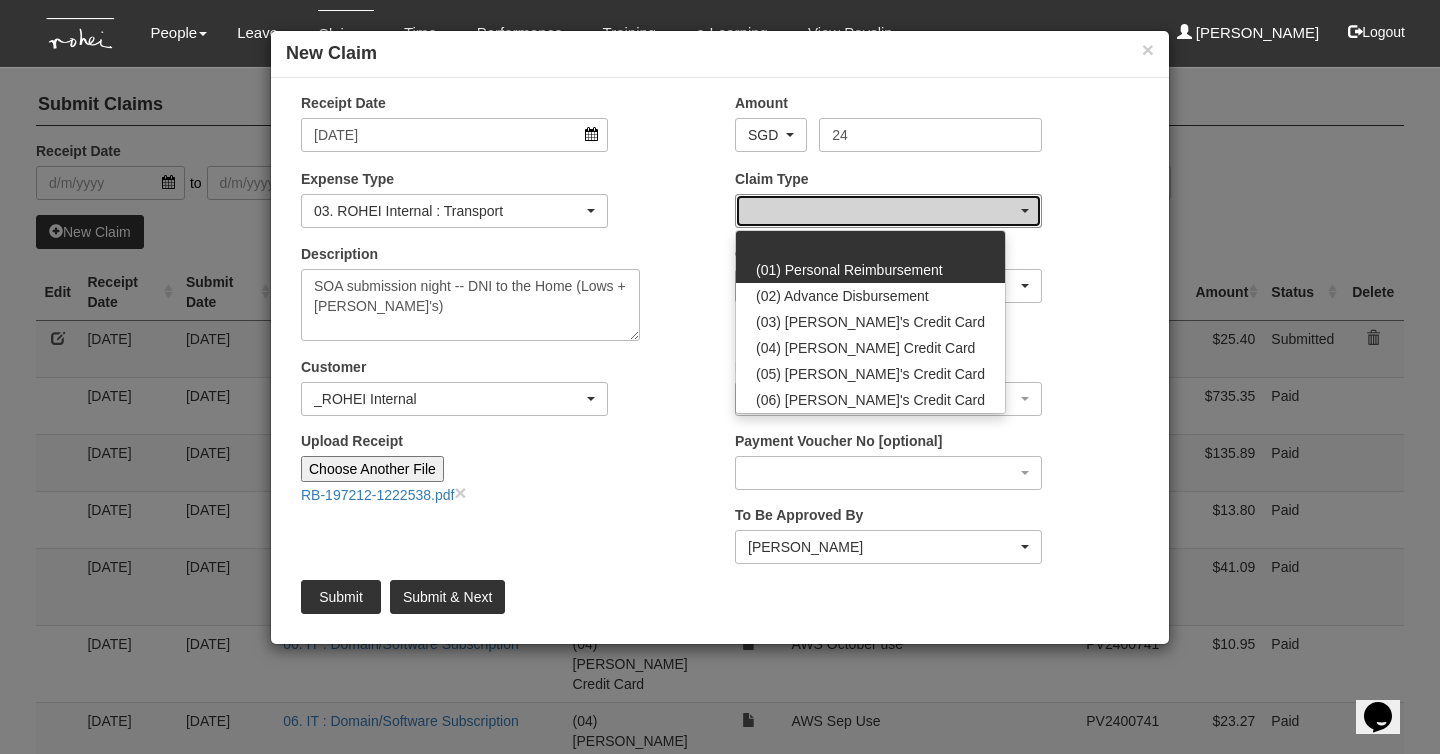 select on "14" 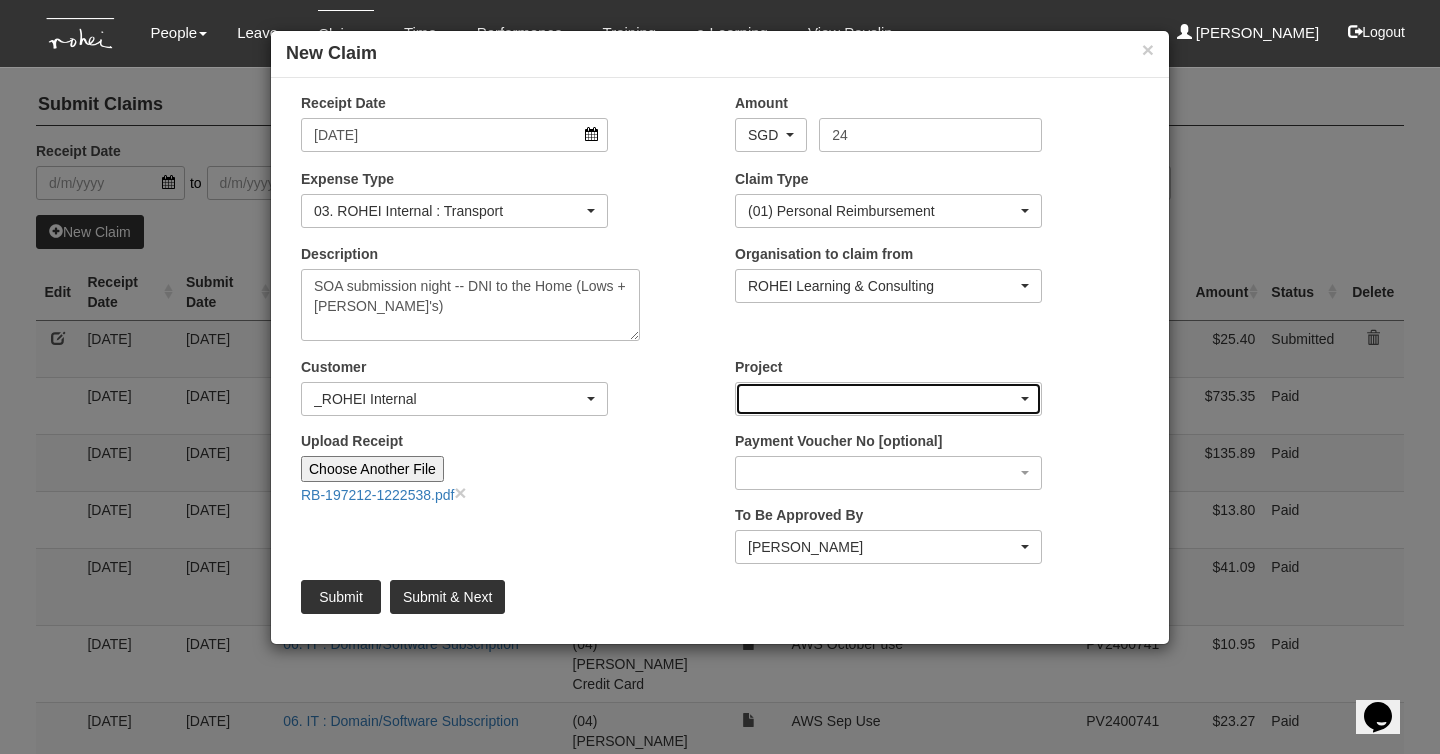 click at bounding box center (888, 399) 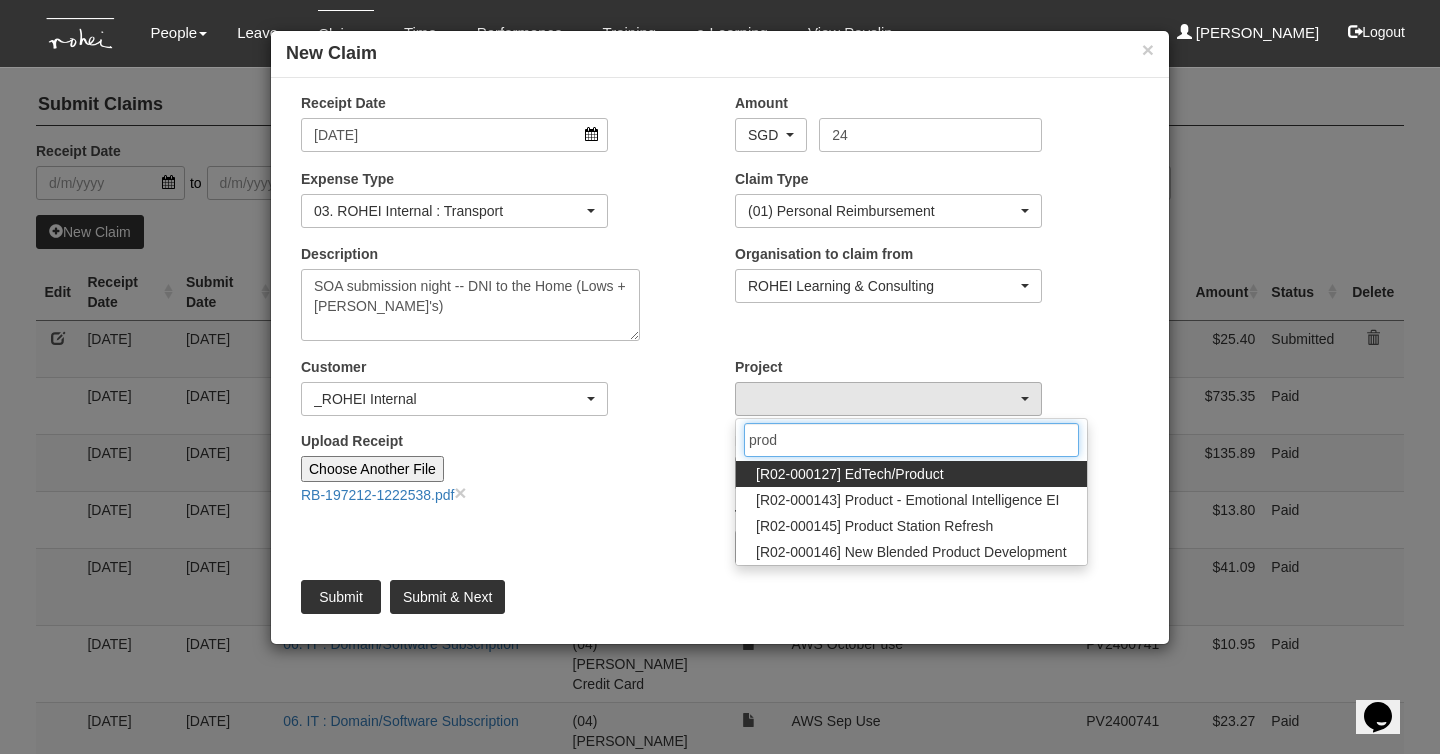 type on "prod" 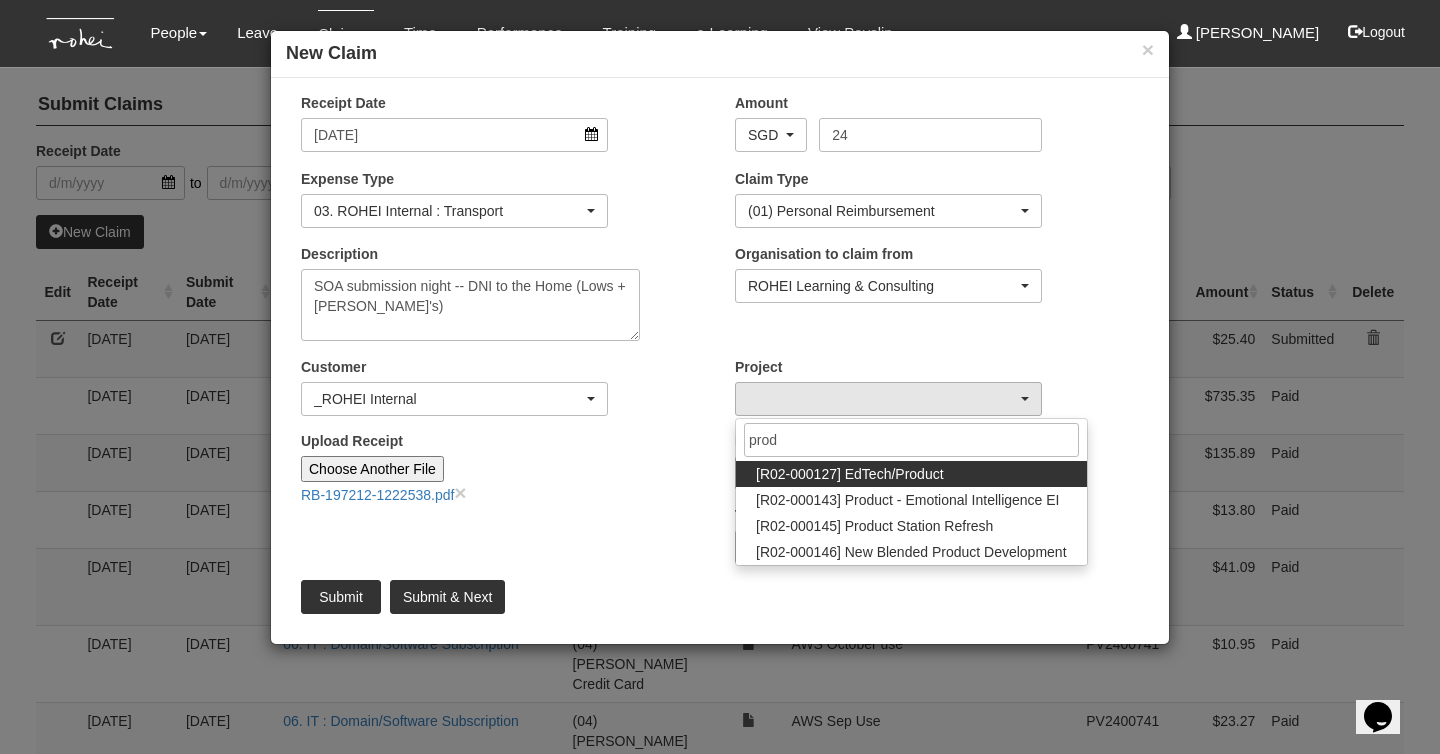 click on "[R02-000127] EdTech/Product" at bounding box center [850, 474] 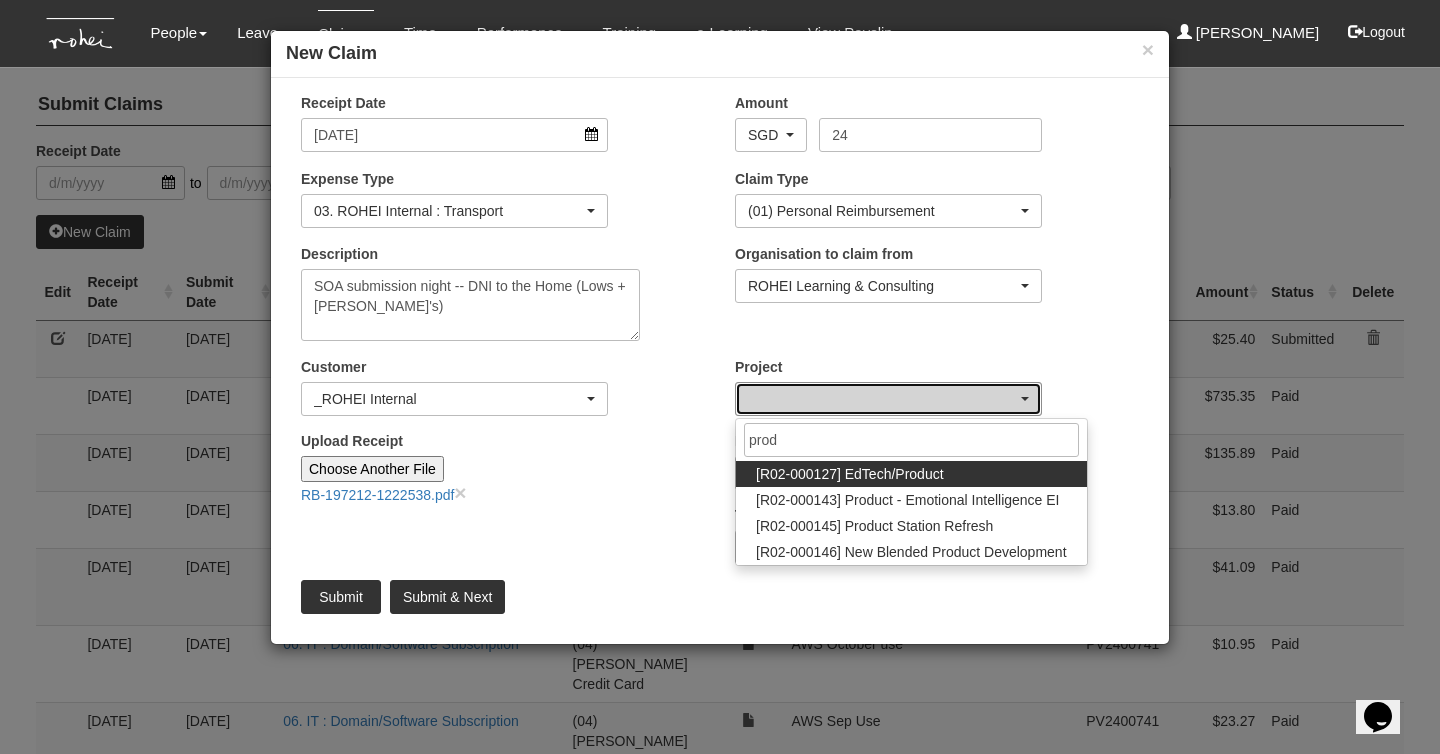 select on "1534" 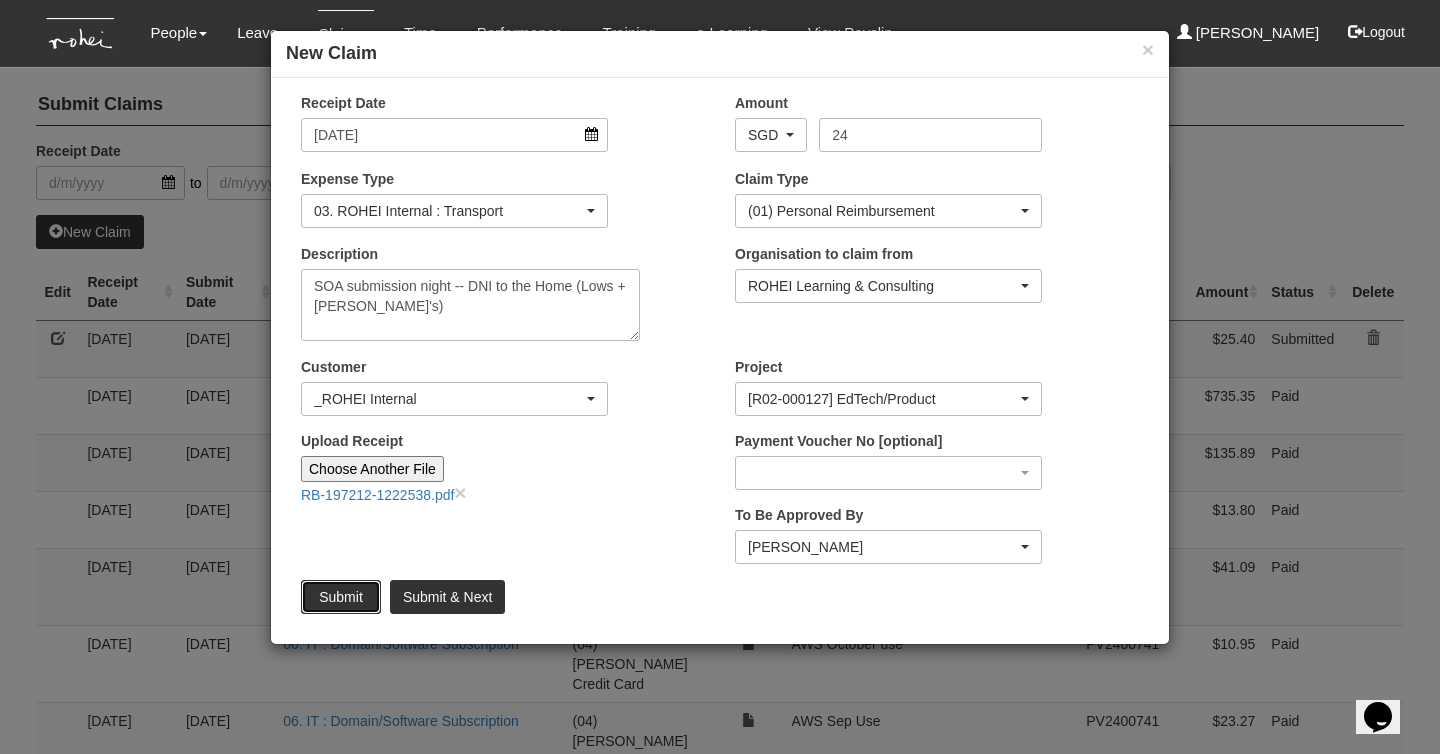 click on "Submit" at bounding box center (341, 597) 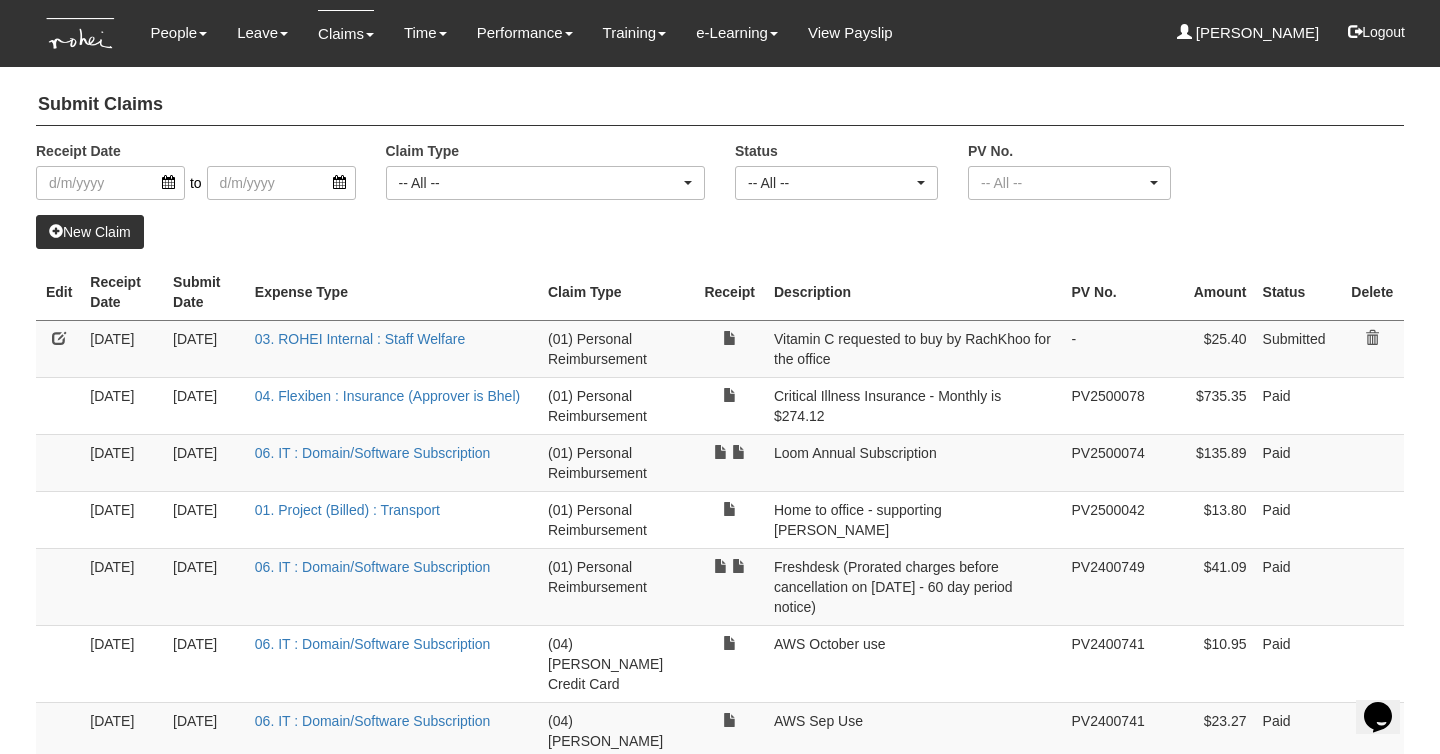 select on "50" 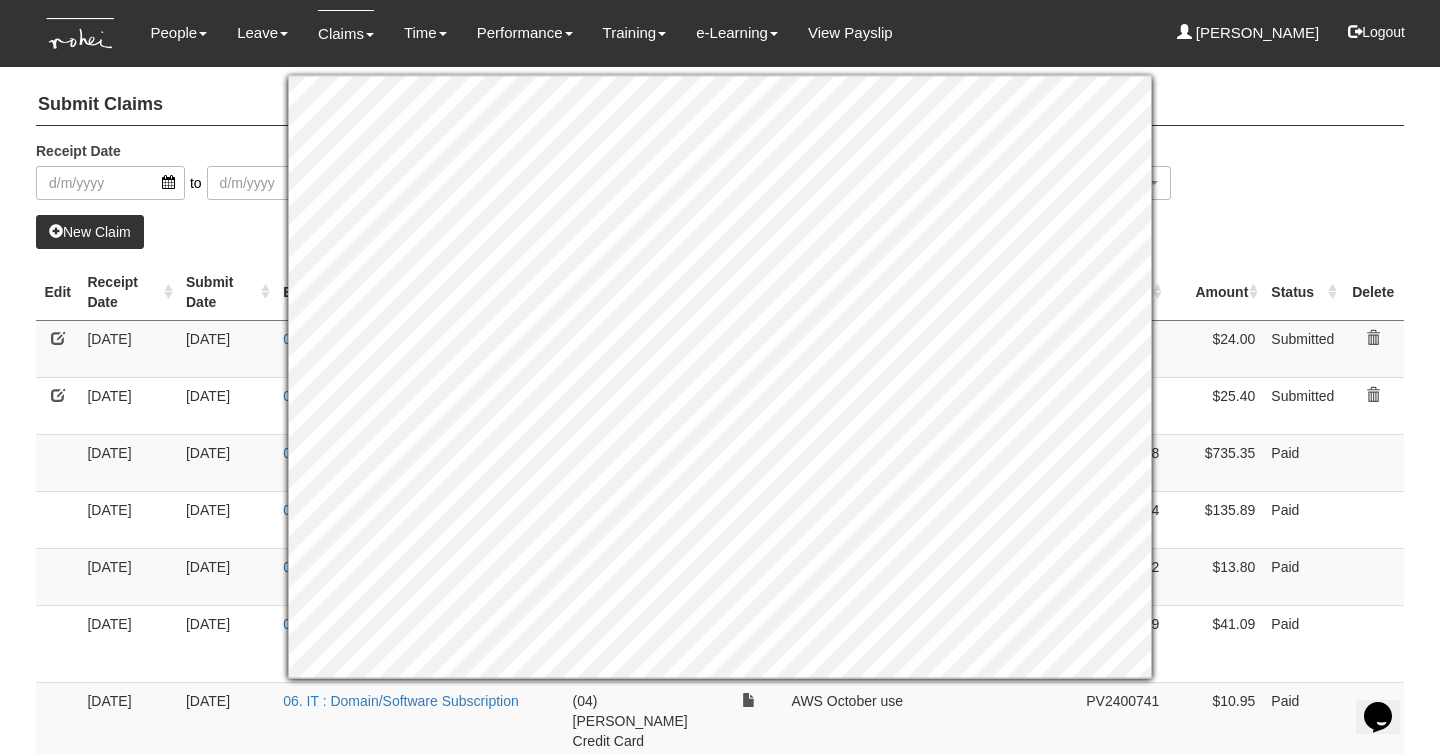 click on "Submit Claims" at bounding box center [720, 105] 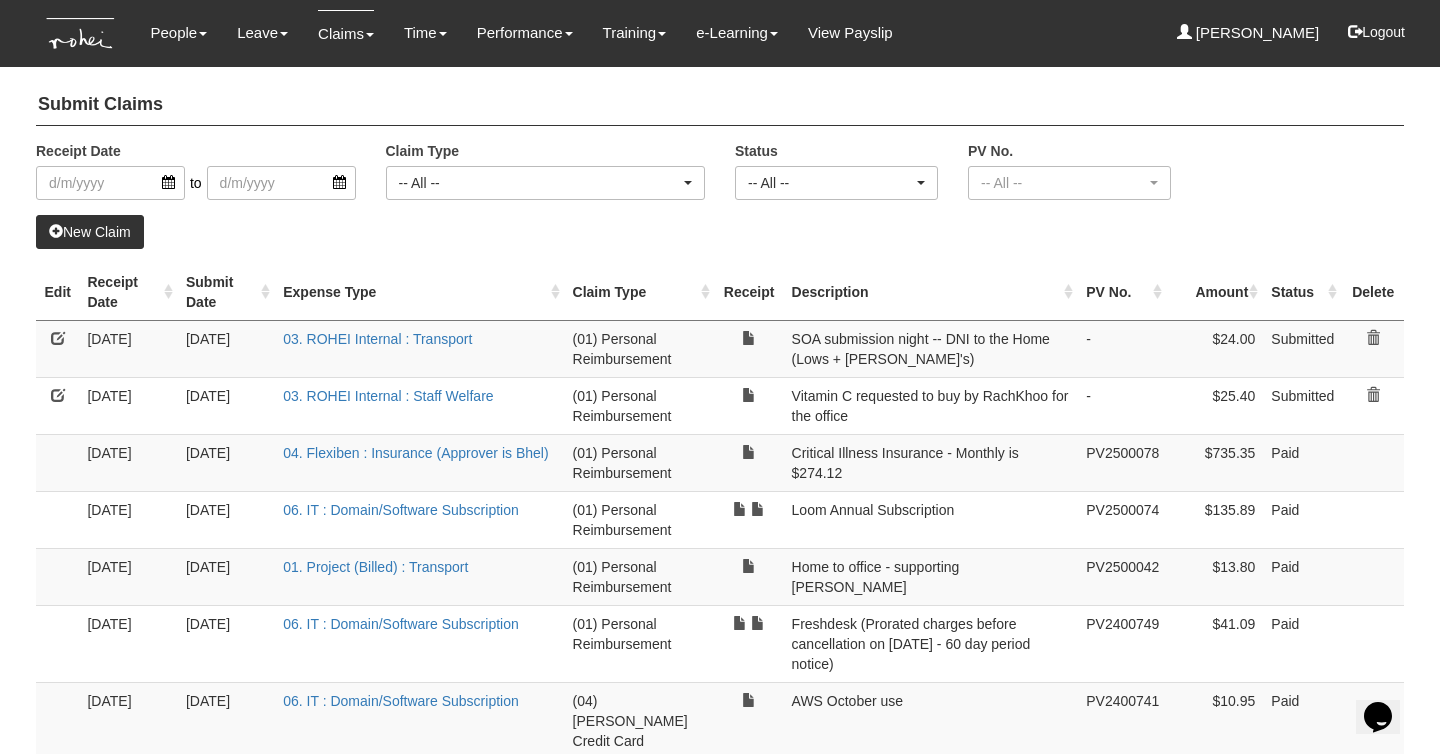 click at bounding box center [58, 338] 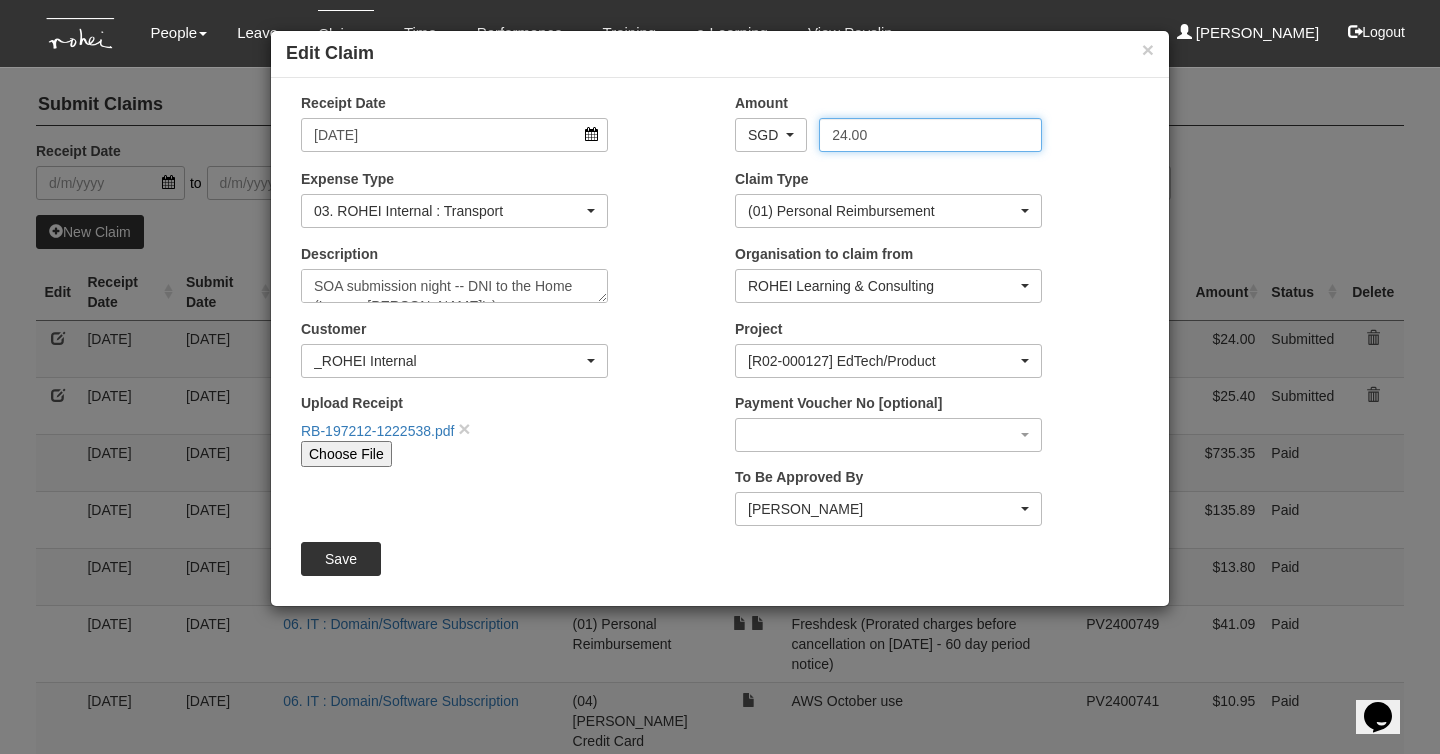 drag, startPoint x: 837, startPoint y: 136, endPoint x: 902, endPoint y: 139, distance: 65.06919 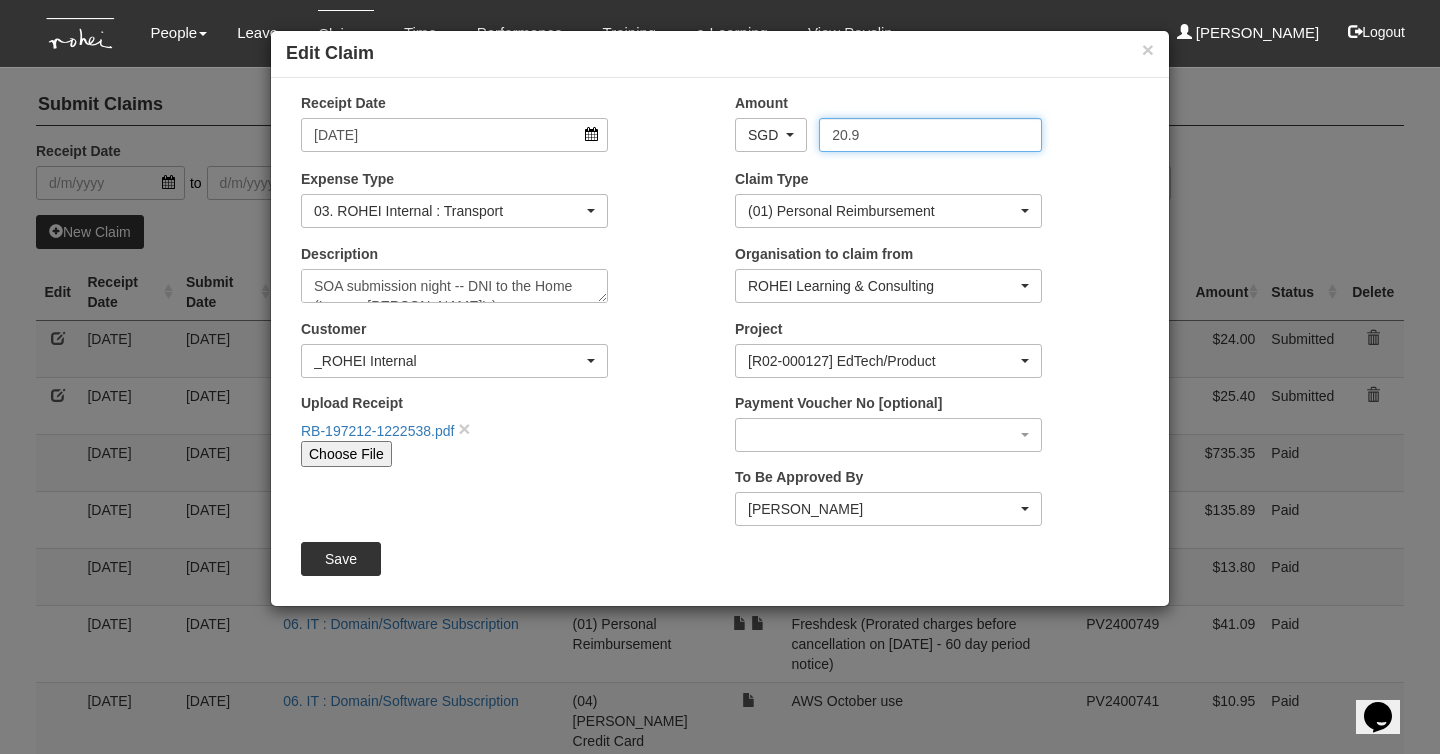 type on "20.9" 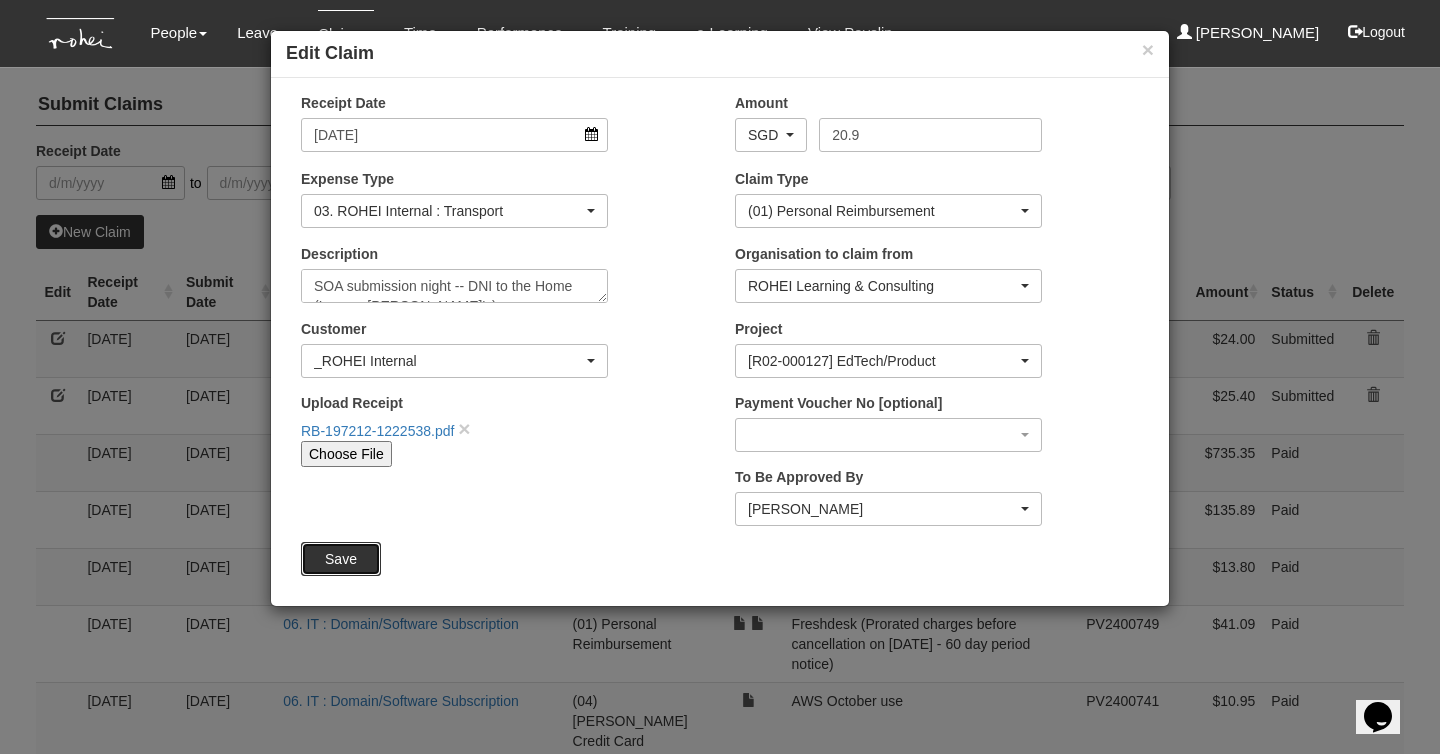 click on "Save" at bounding box center (341, 559) 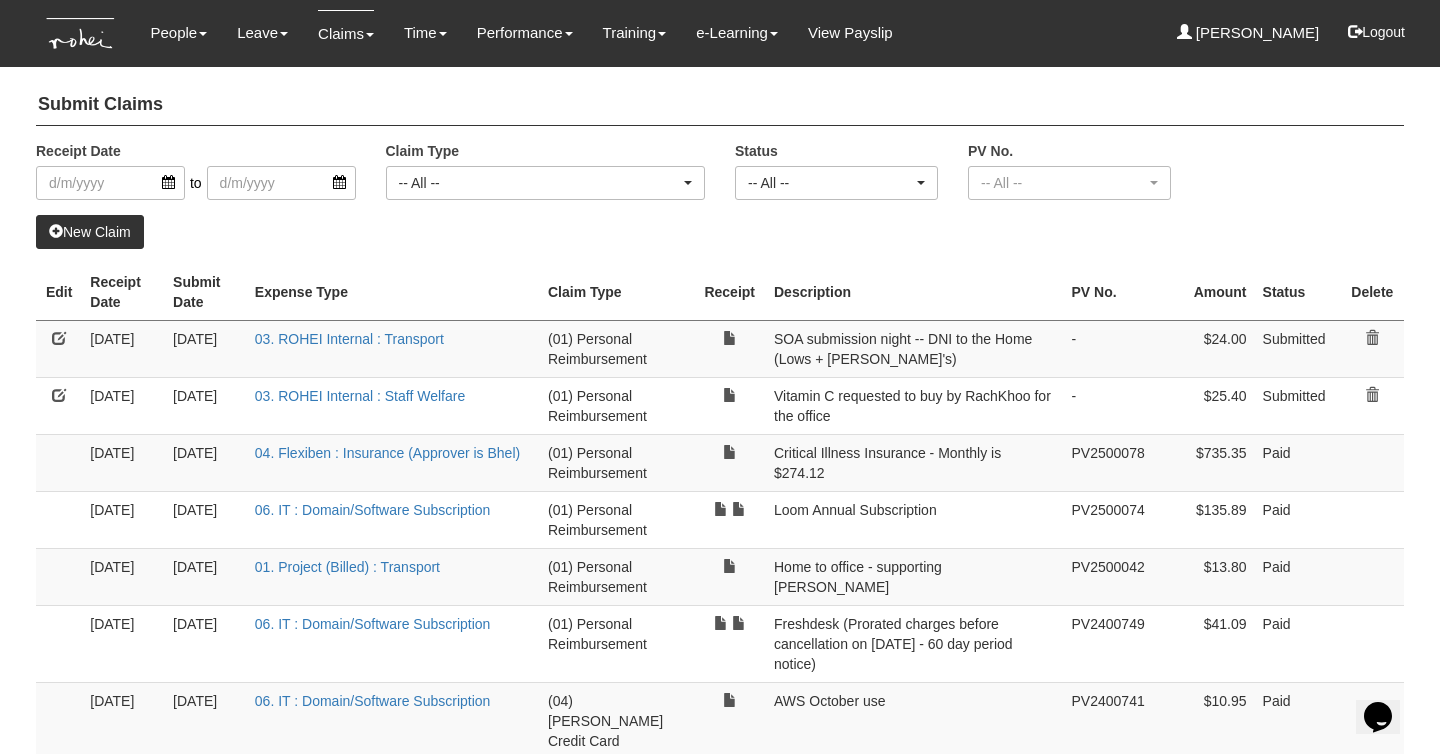select on "50" 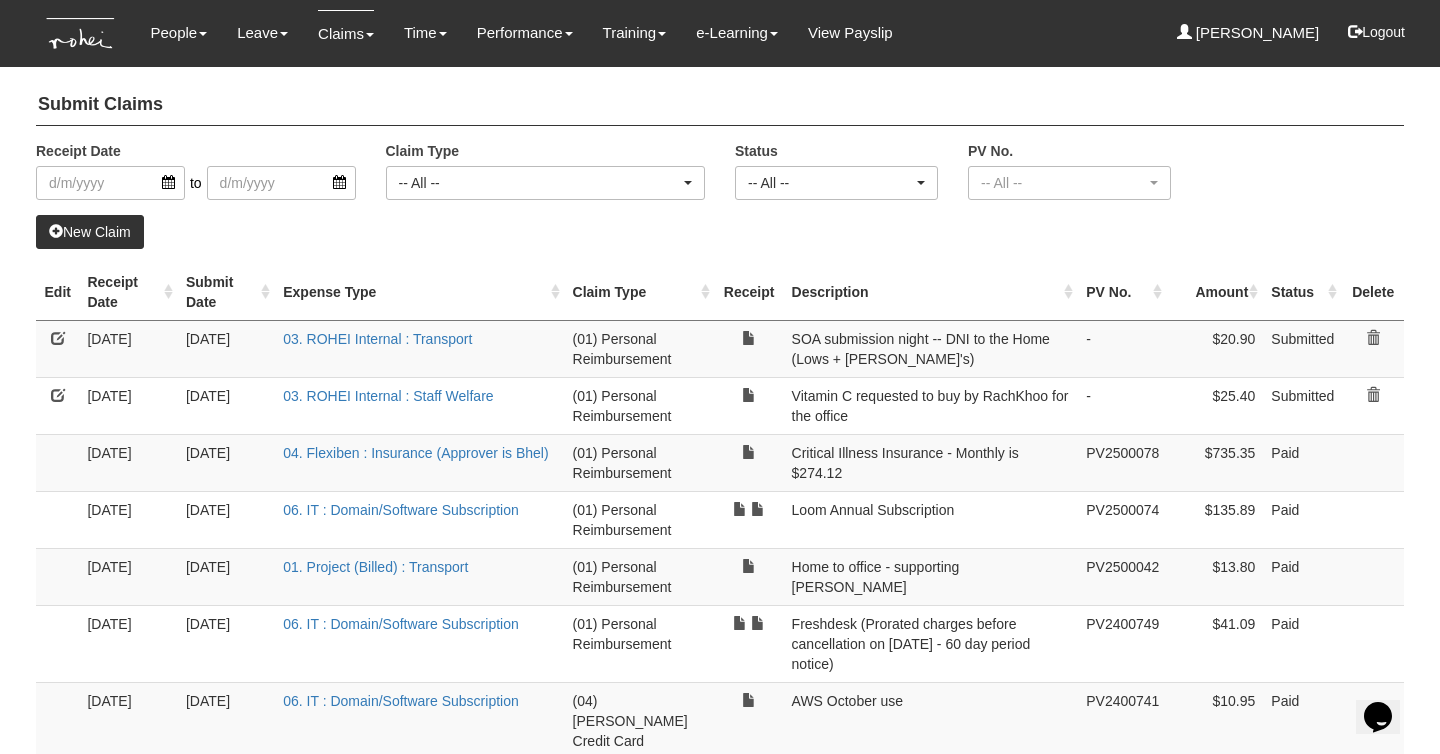 click on "Receipt Date
to
Claim Type
-- All --
(01) Personal Reimbursement
(02) Advance Disbursement
(03) [PERSON_NAME]'s Credit Card
(04) [PERSON_NAME] Credit Card
(05) [PERSON_NAME]'s Credit Card
(06) [PERSON_NAME]'s Credit Card
-- All --
Status
-- All --
Submitted
Approved
Verified
Returned
Paid
-- All --
PV No.
-- All --
PV2200023
PV2200093" at bounding box center (720, 178) 